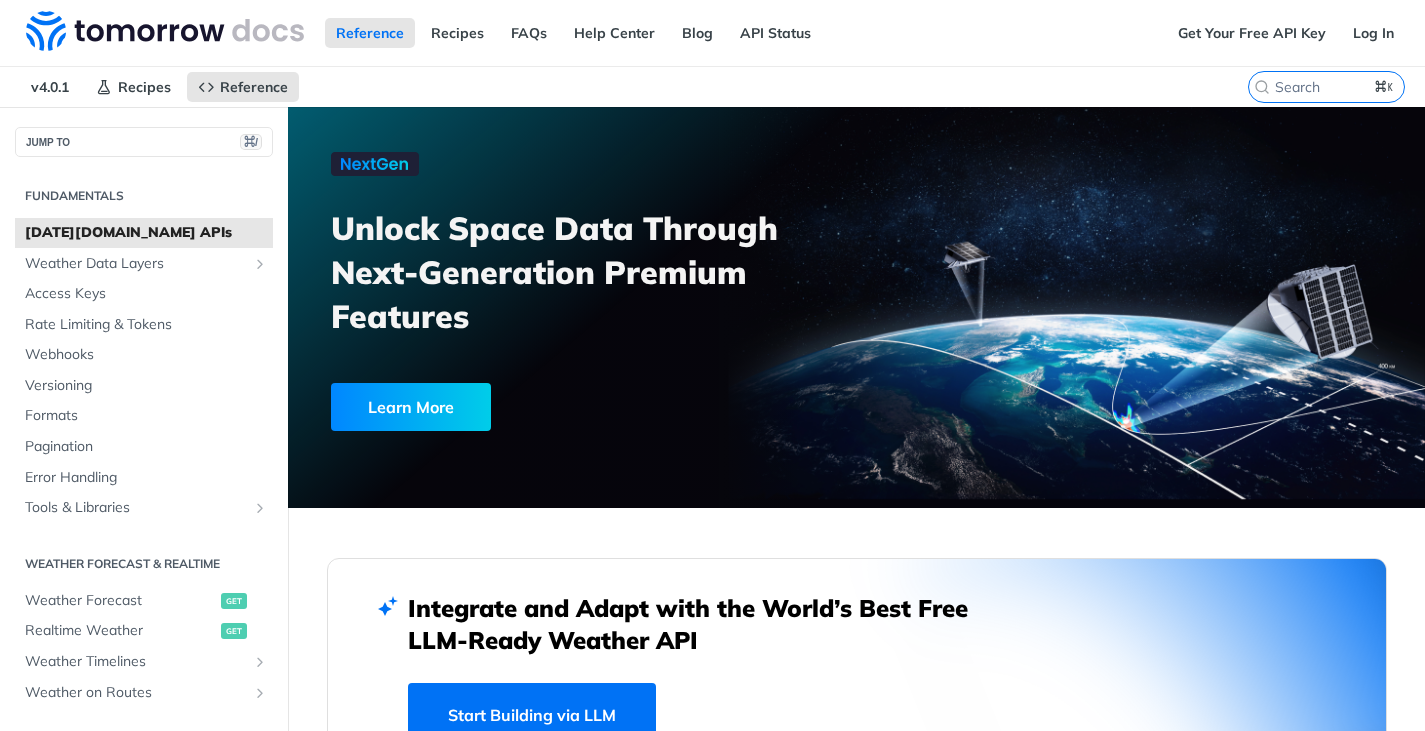 scroll, scrollTop: 0, scrollLeft: 0, axis: both 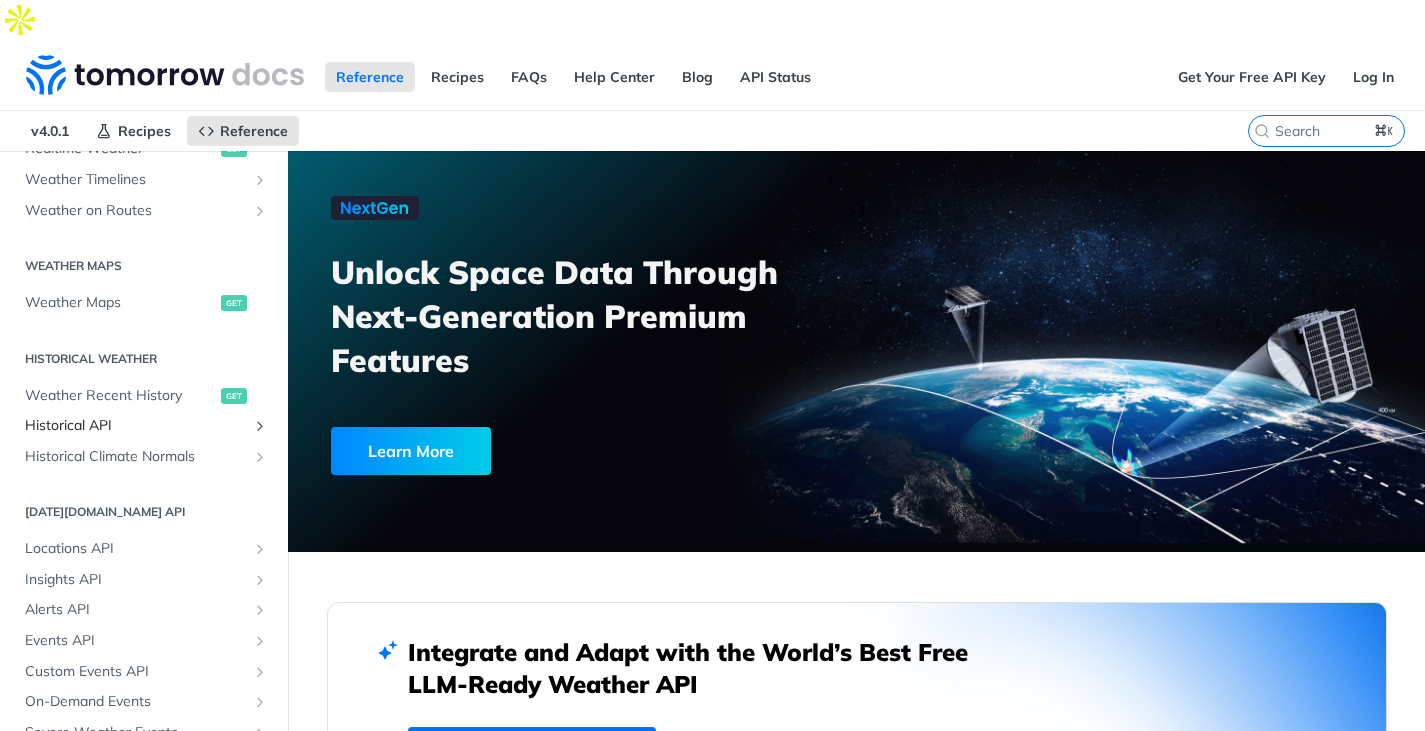 click on "Historical API" at bounding box center [136, 426] 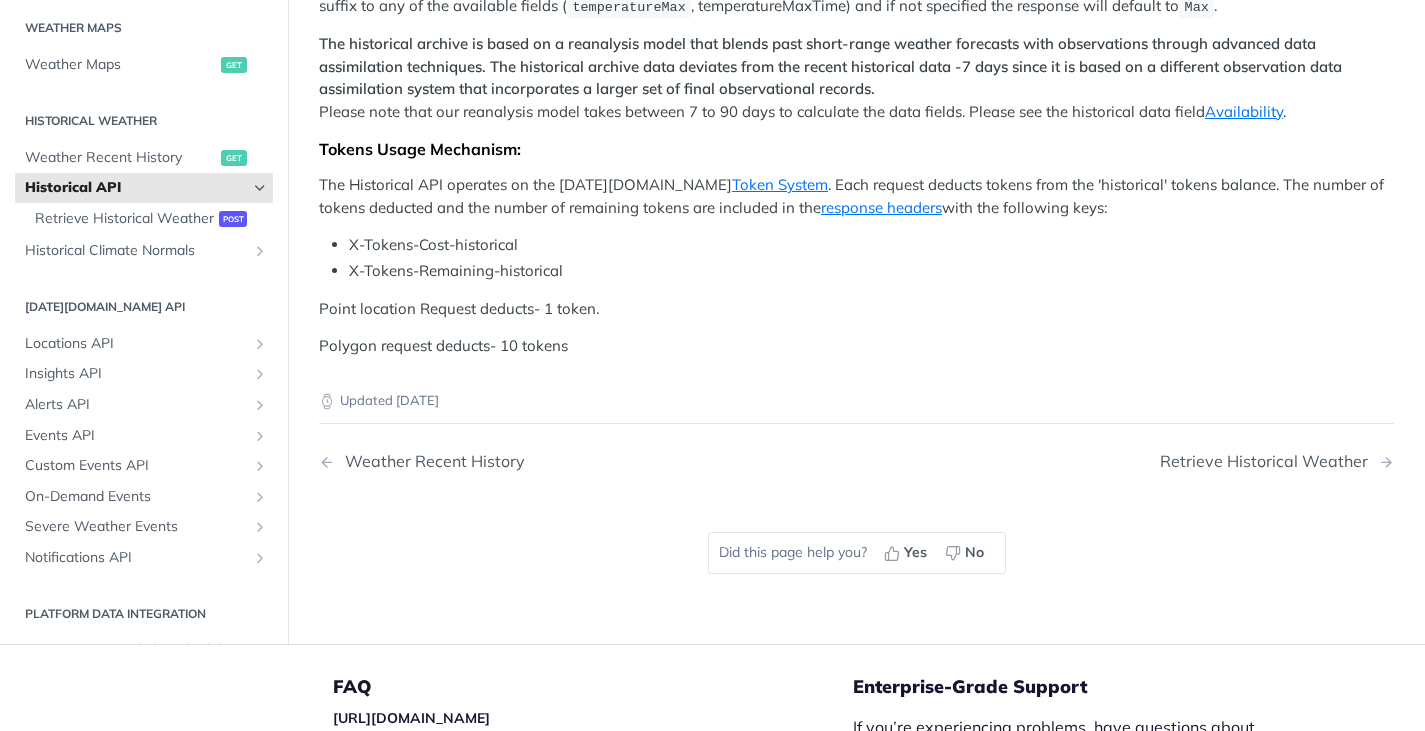 scroll, scrollTop: 652, scrollLeft: 0, axis: vertical 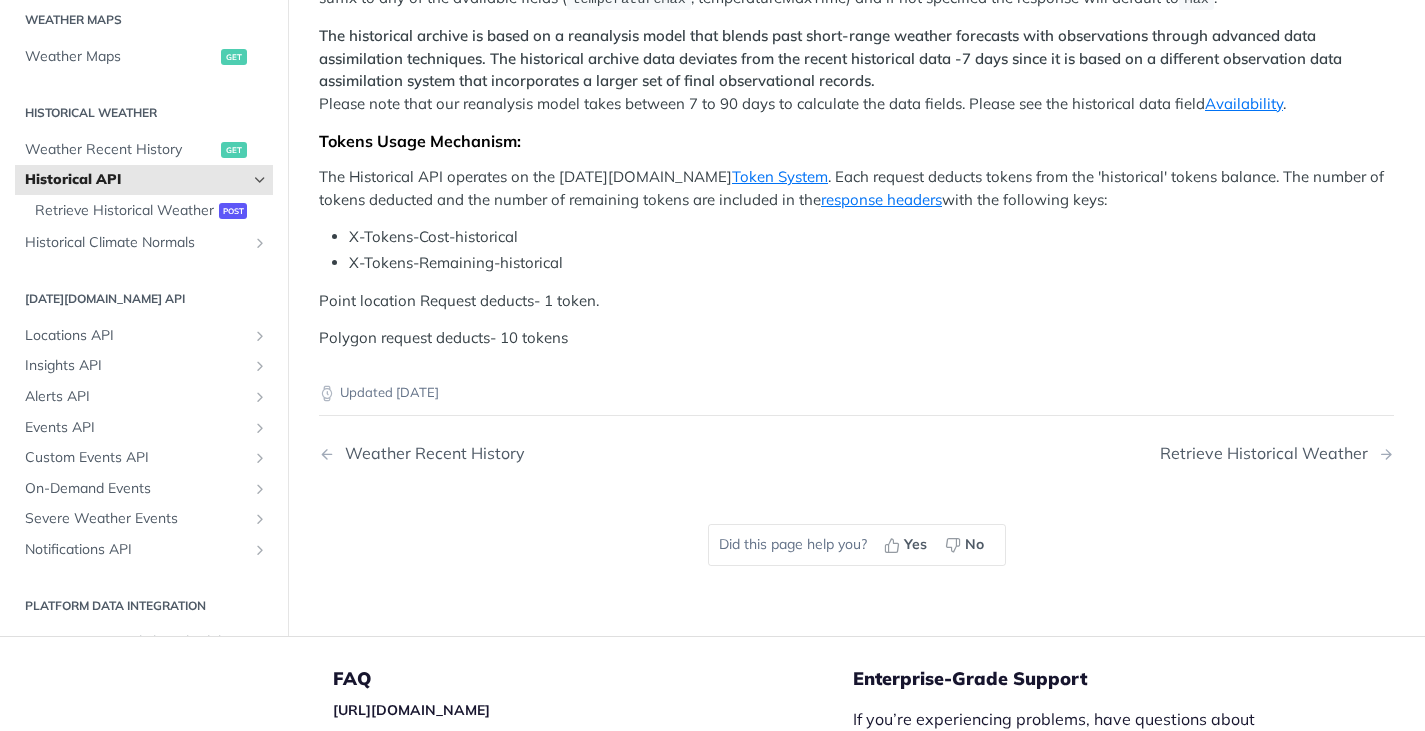click on "historical data layers" at bounding box center [1088, -326] 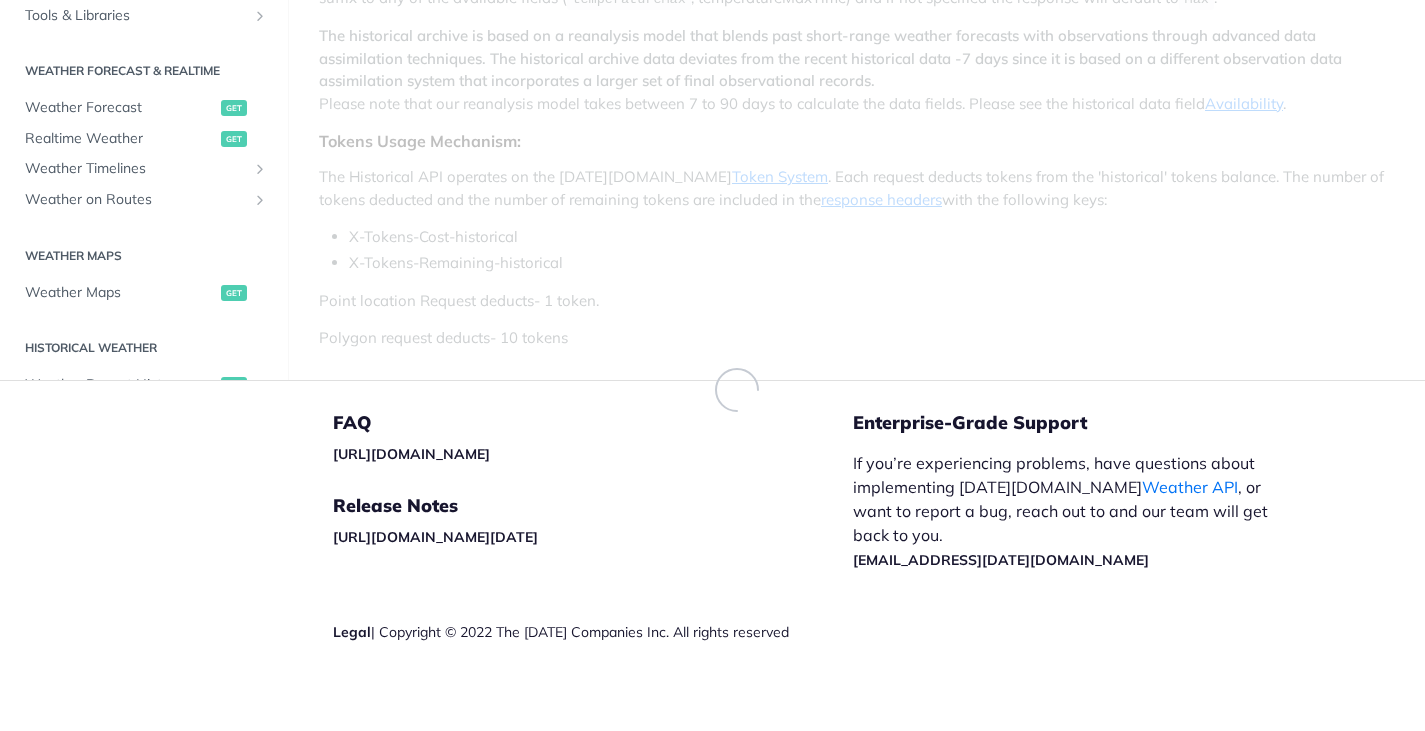 scroll, scrollTop: 602, scrollLeft: 0, axis: vertical 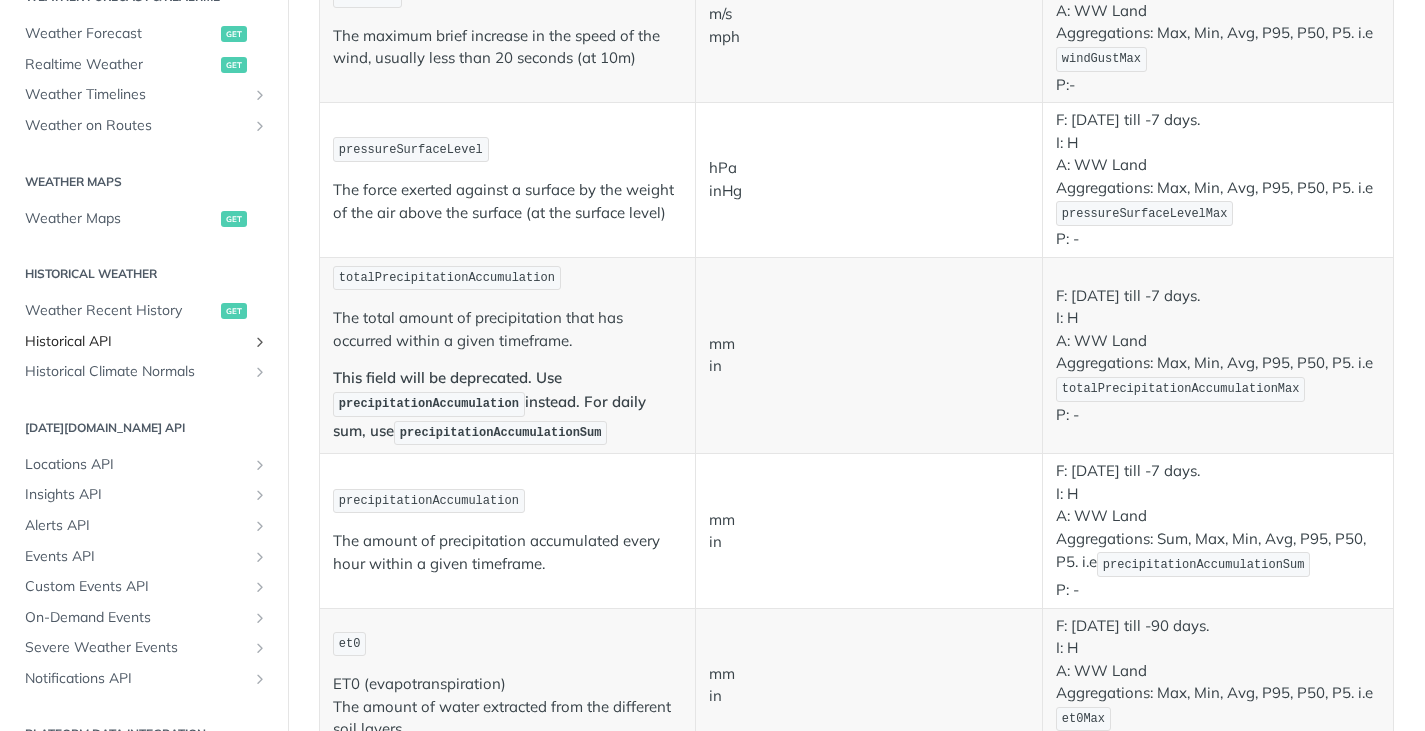 click on "Historical API" at bounding box center (136, 342) 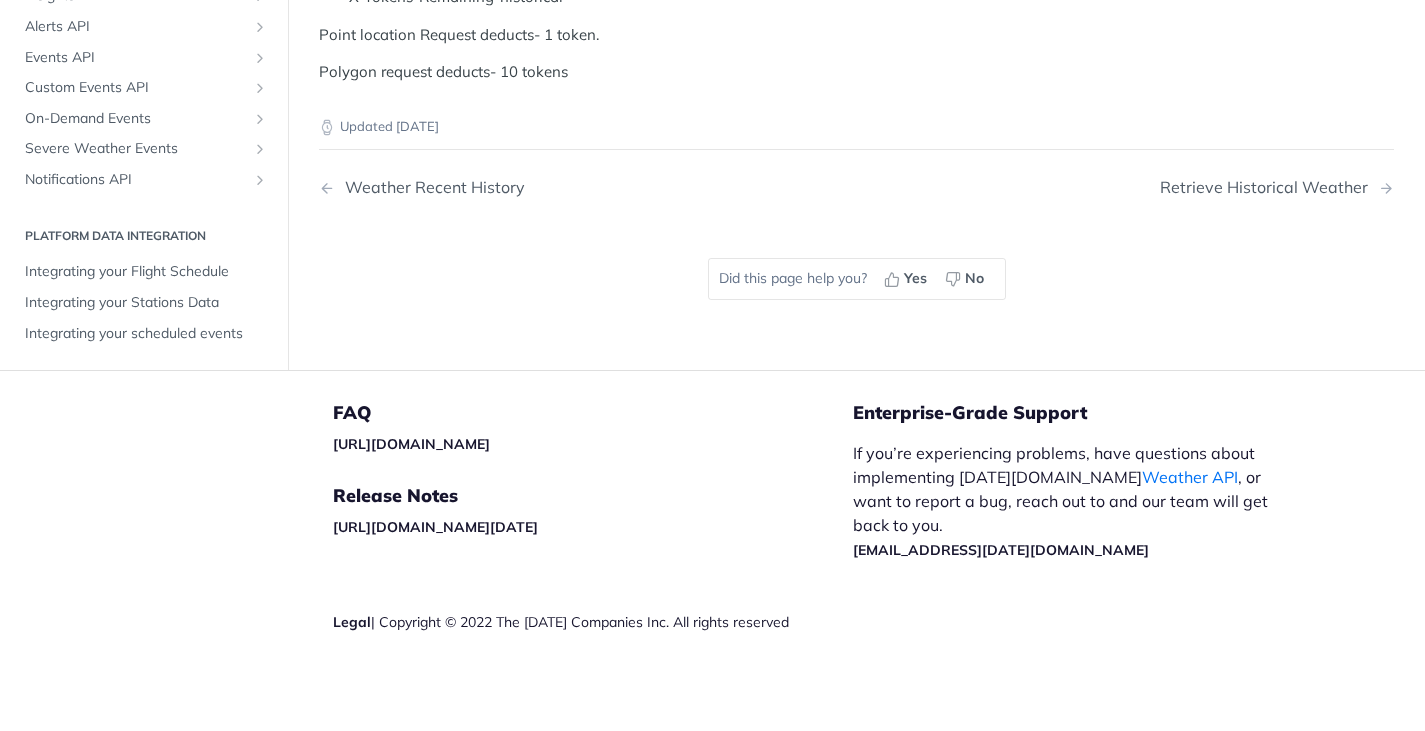 scroll, scrollTop: 975, scrollLeft: 0, axis: vertical 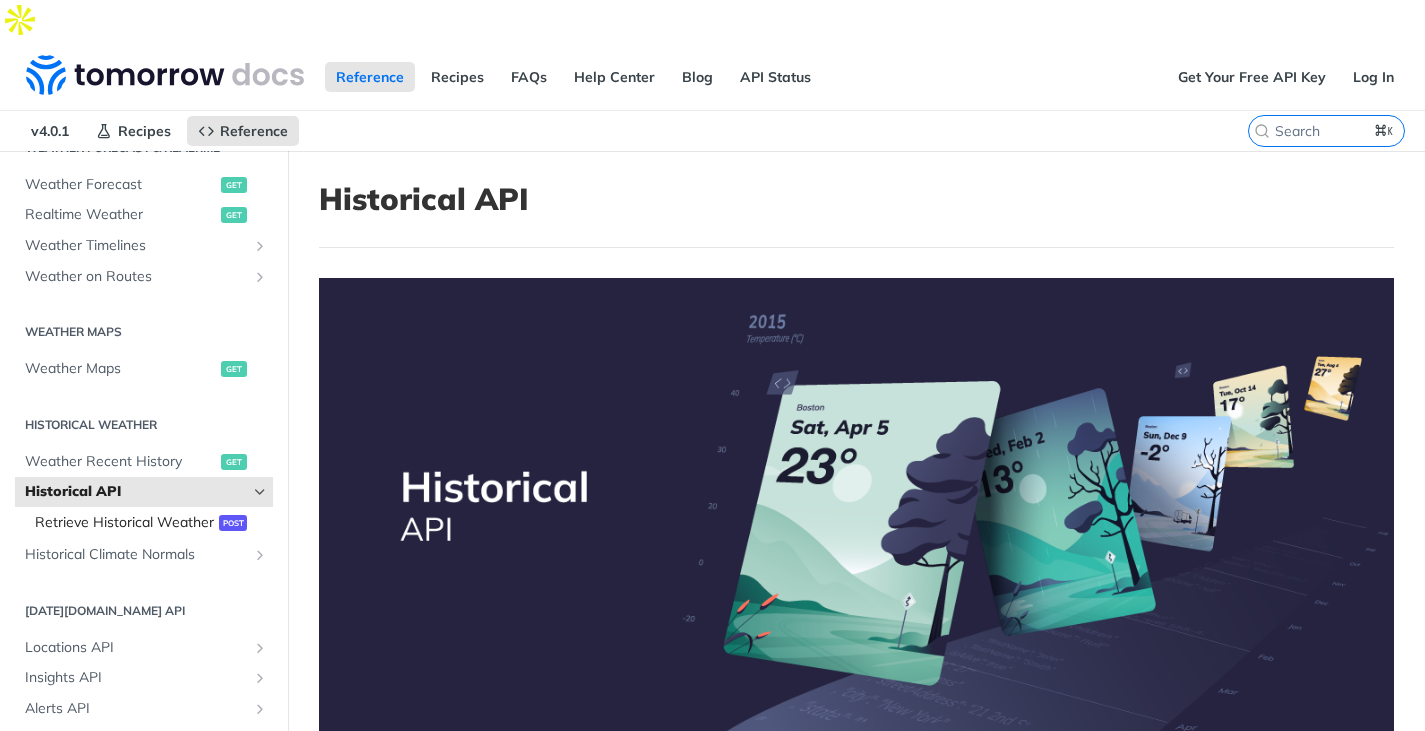 click on "Retrieve Historical Weather" at bounding box center (124, 523) 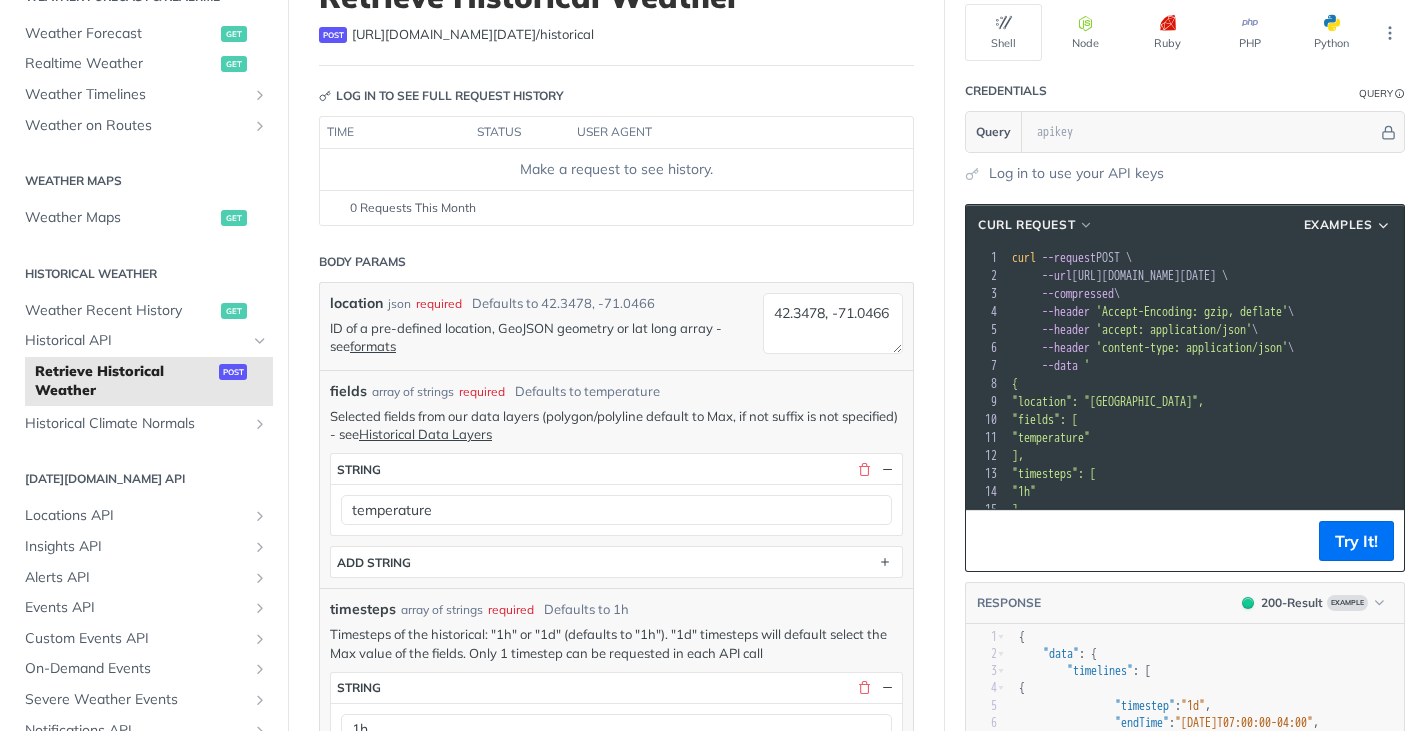scroll, scrollTop: 203, scrollLeft: 0, axis: vertical 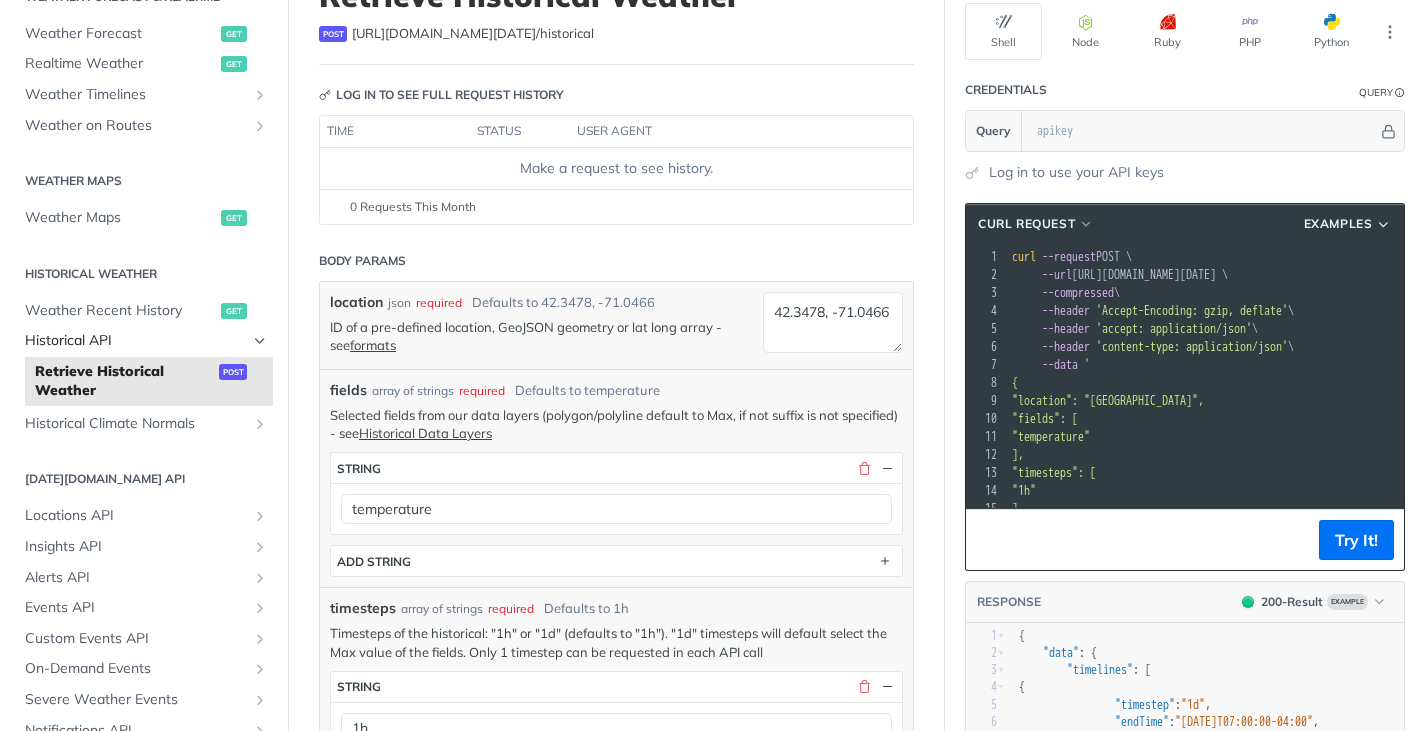 click on "Historical API" at bounding box center (136, 341) 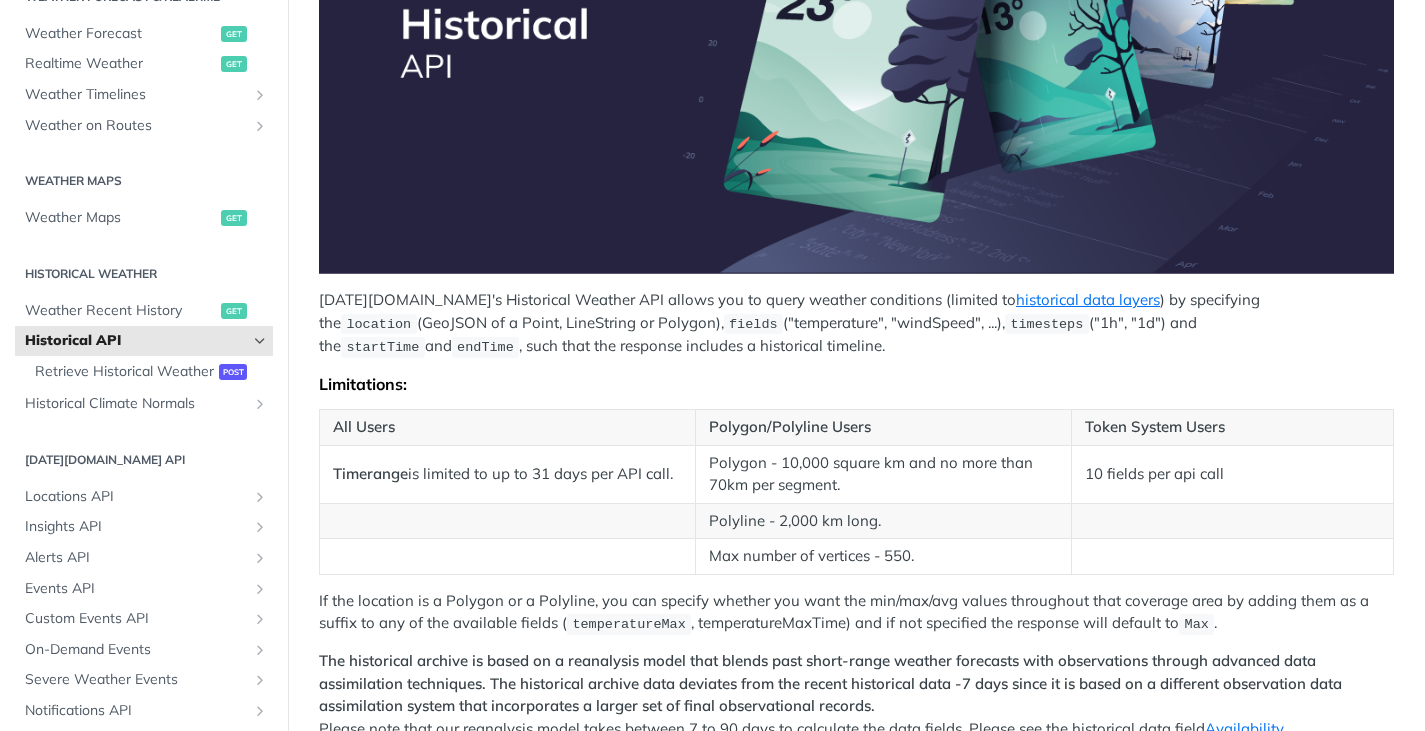 scroll, scrollTop: 577, scrollLeft: 0, axis: vertical 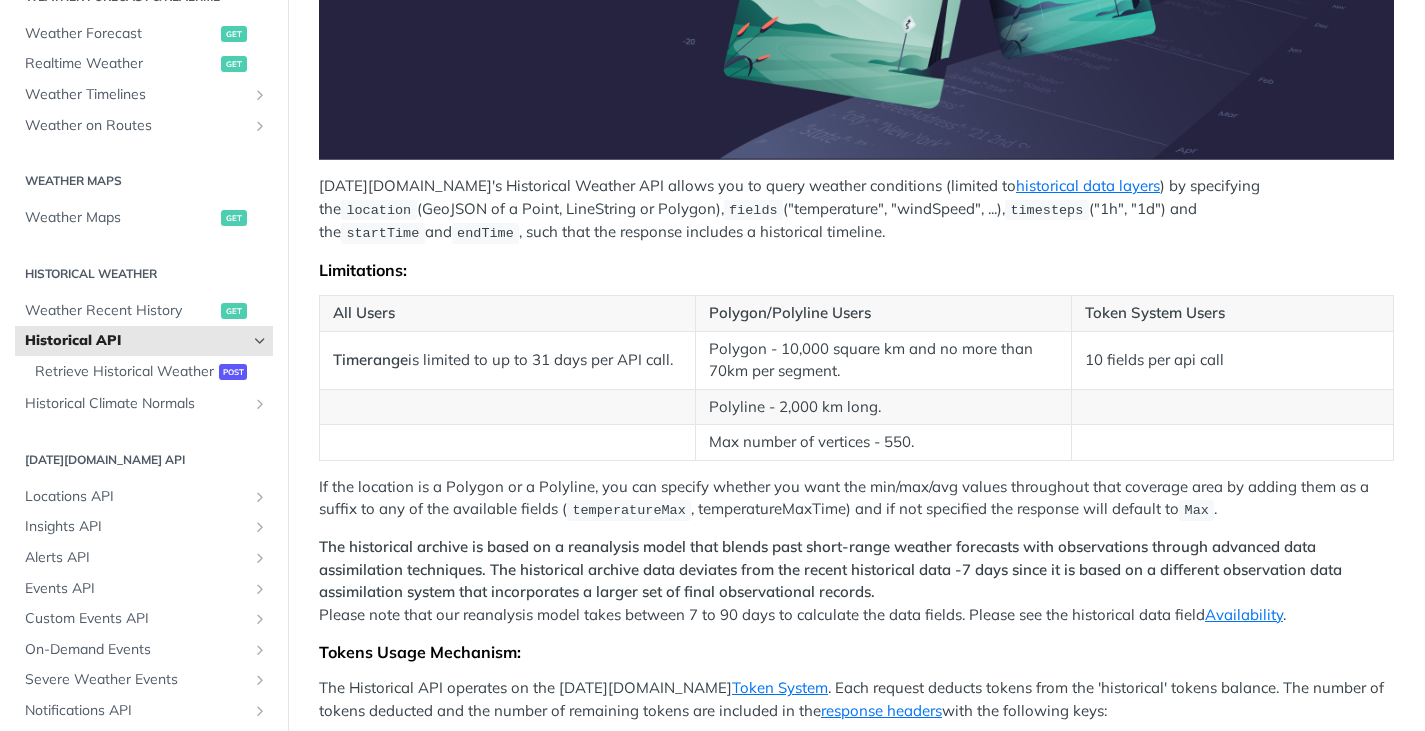click on "Tomorrow.io's Historical Weather API allows you to query weather conditions (limited to  historical data layers ) by specifying the  location  (GeoJSON of a Point, LineString or Polygon),  fields  ("temperature", "windSpeed", ...),  timesteps  ("1h", "1d") and the  startTime  and  endTime , such that the response includes a historical timeline." at bounding box center [856, 209] 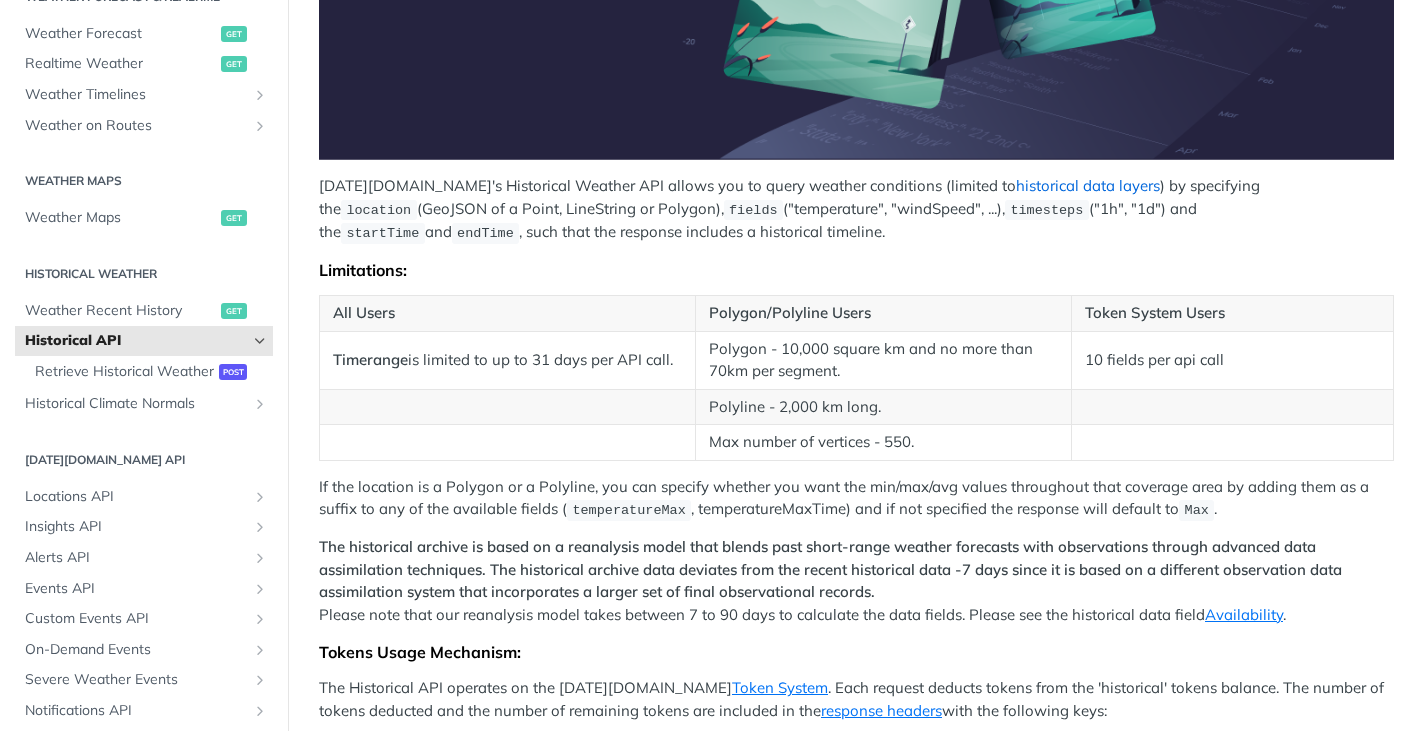 click on "historical data layers" at bounding box center [1088, 185] 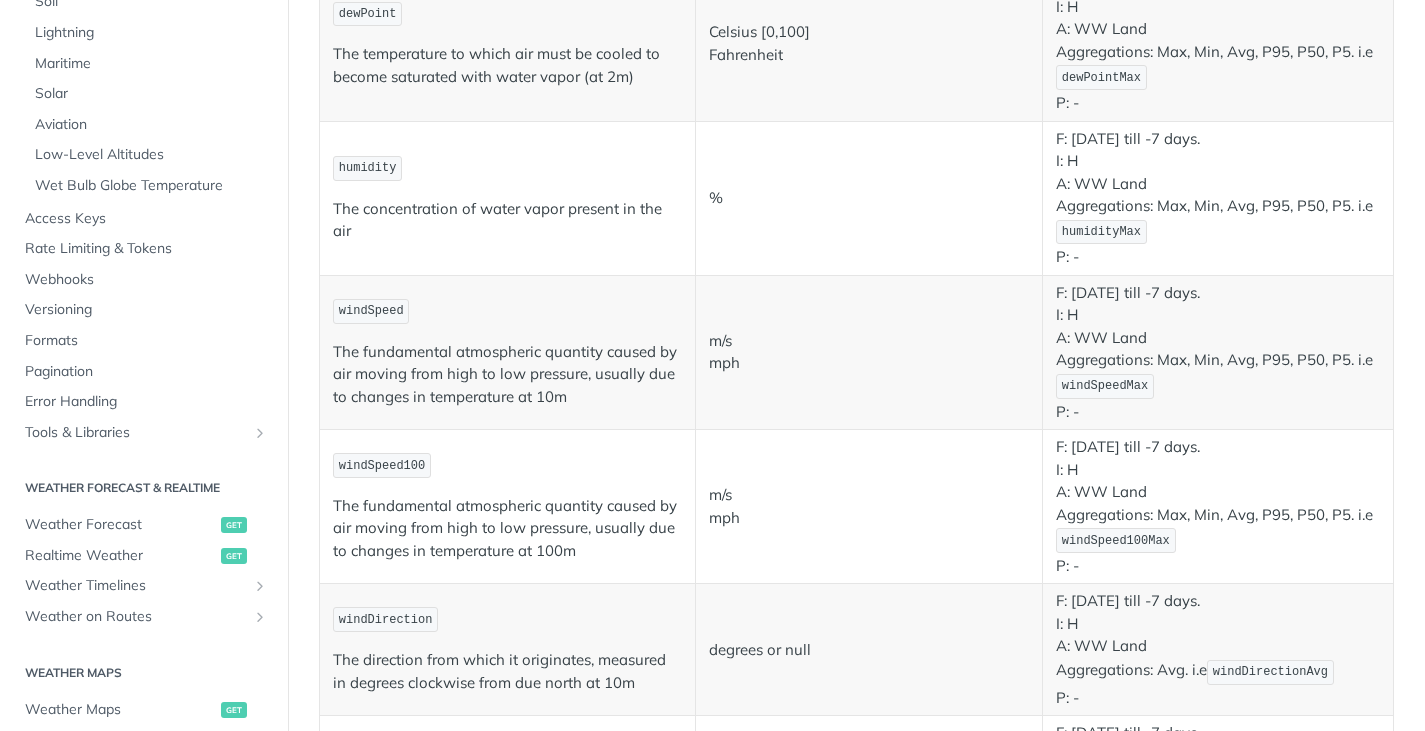 scroll, scrollTop: 568, scrollLeft: 0, axis: vertical 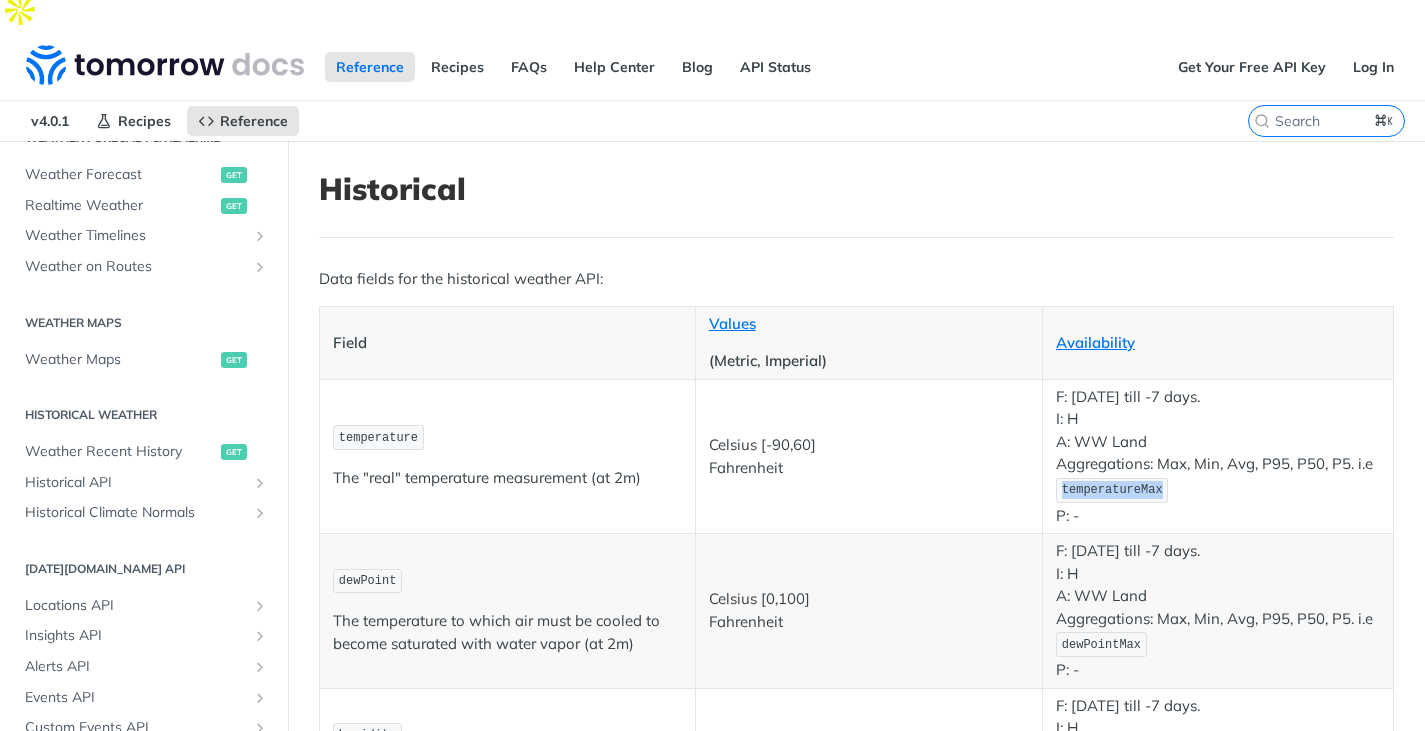 drag, startPoint x: 1164, startPoint y: 445, endPoint x: 1061, endPoint y: 442, distance: 103.04368 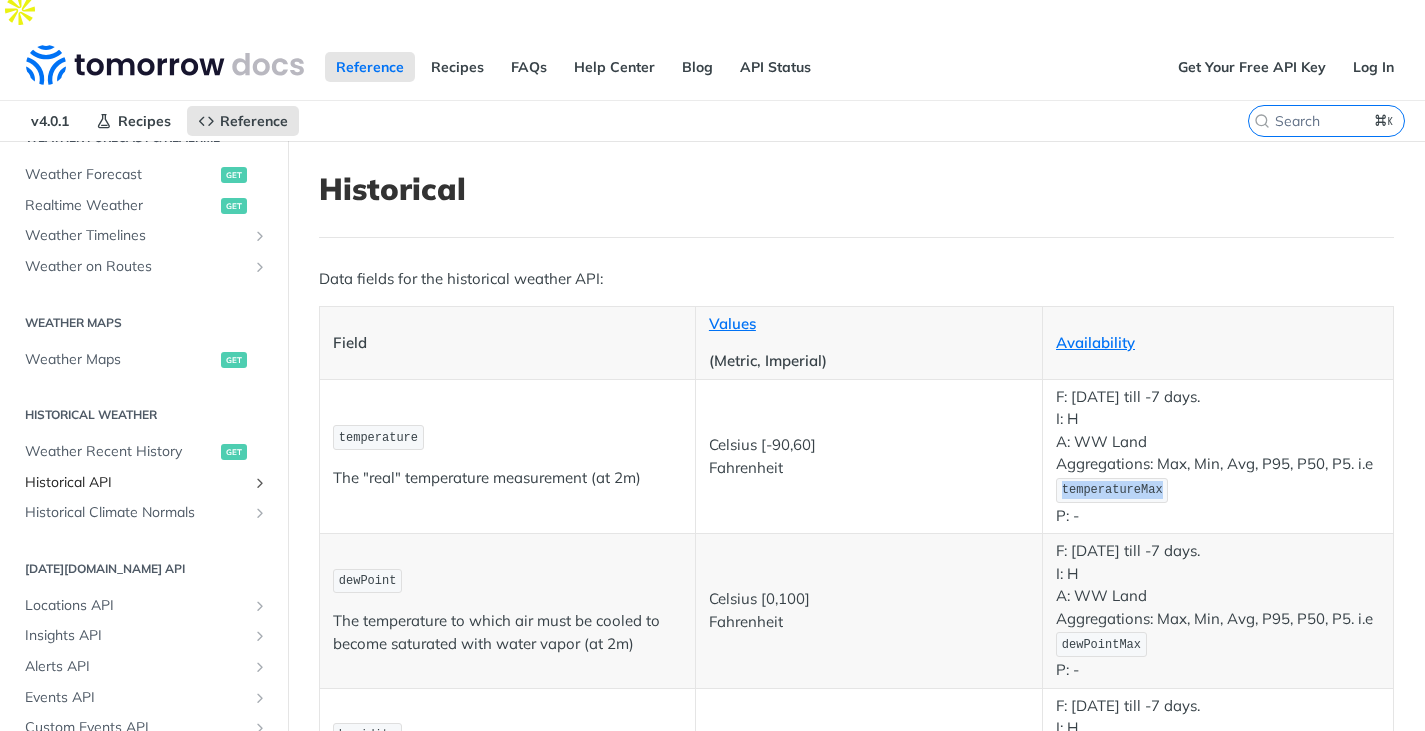click on "Historical API" at bounding box center (144, 483) 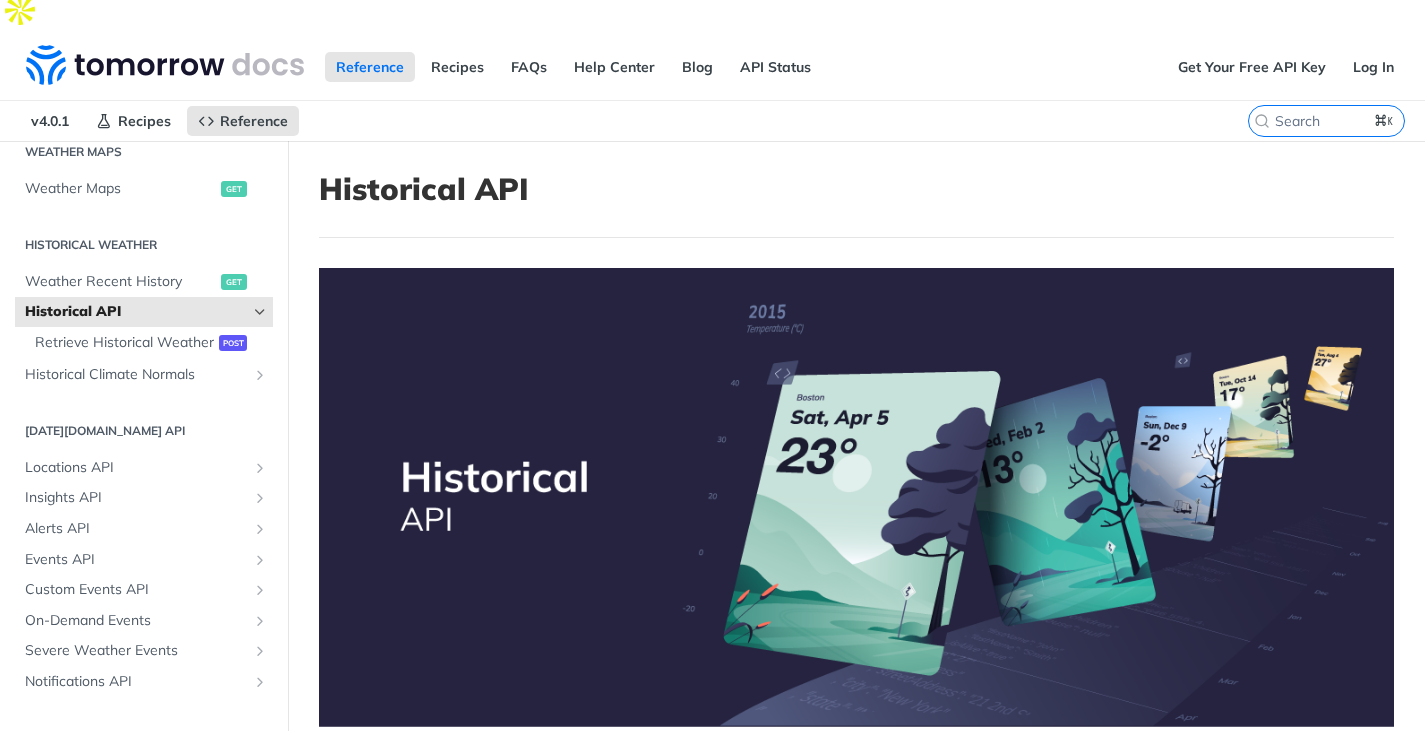 scroll, scrollTop: 0, scrollLeft: 0, axis: both 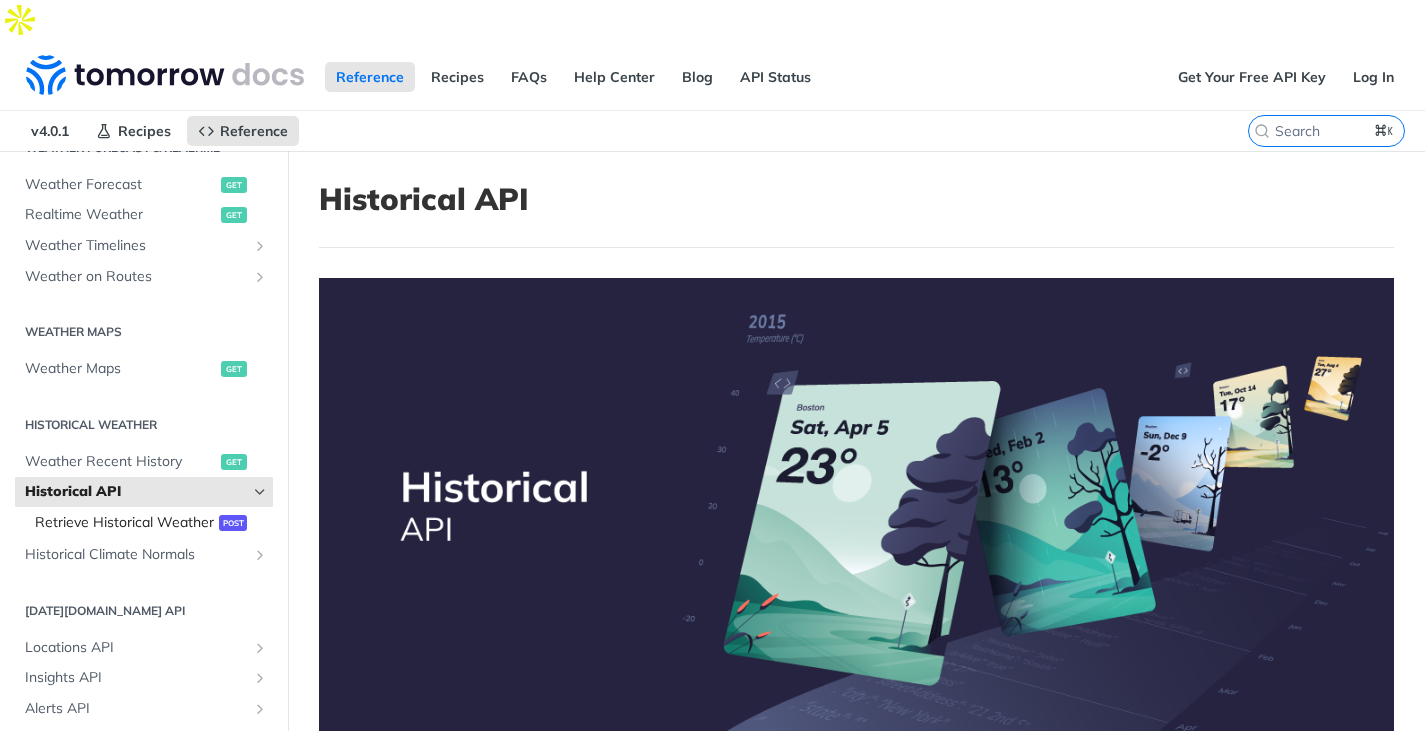 click on "post" at bounding box center [233, 523] 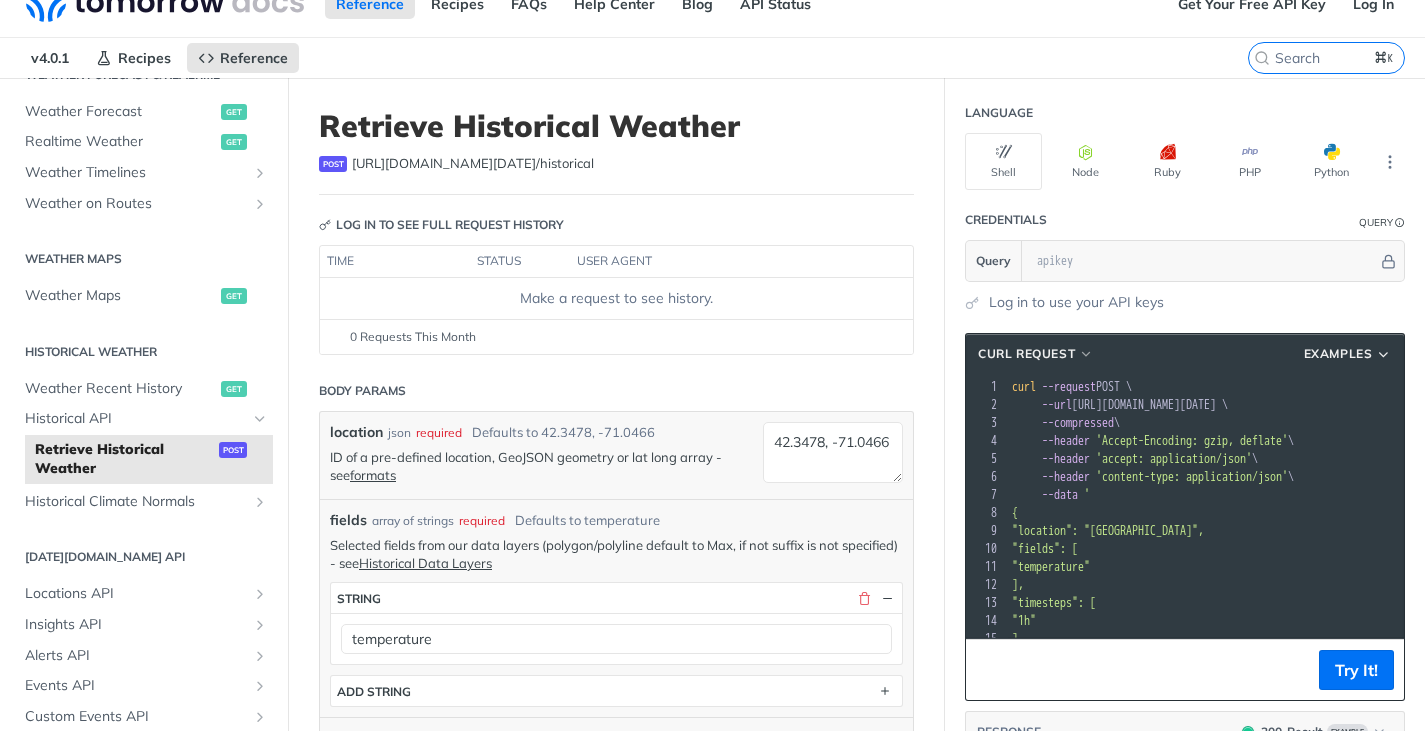scroll, scrollTop: 0, scrollLeft: 0, axis: both 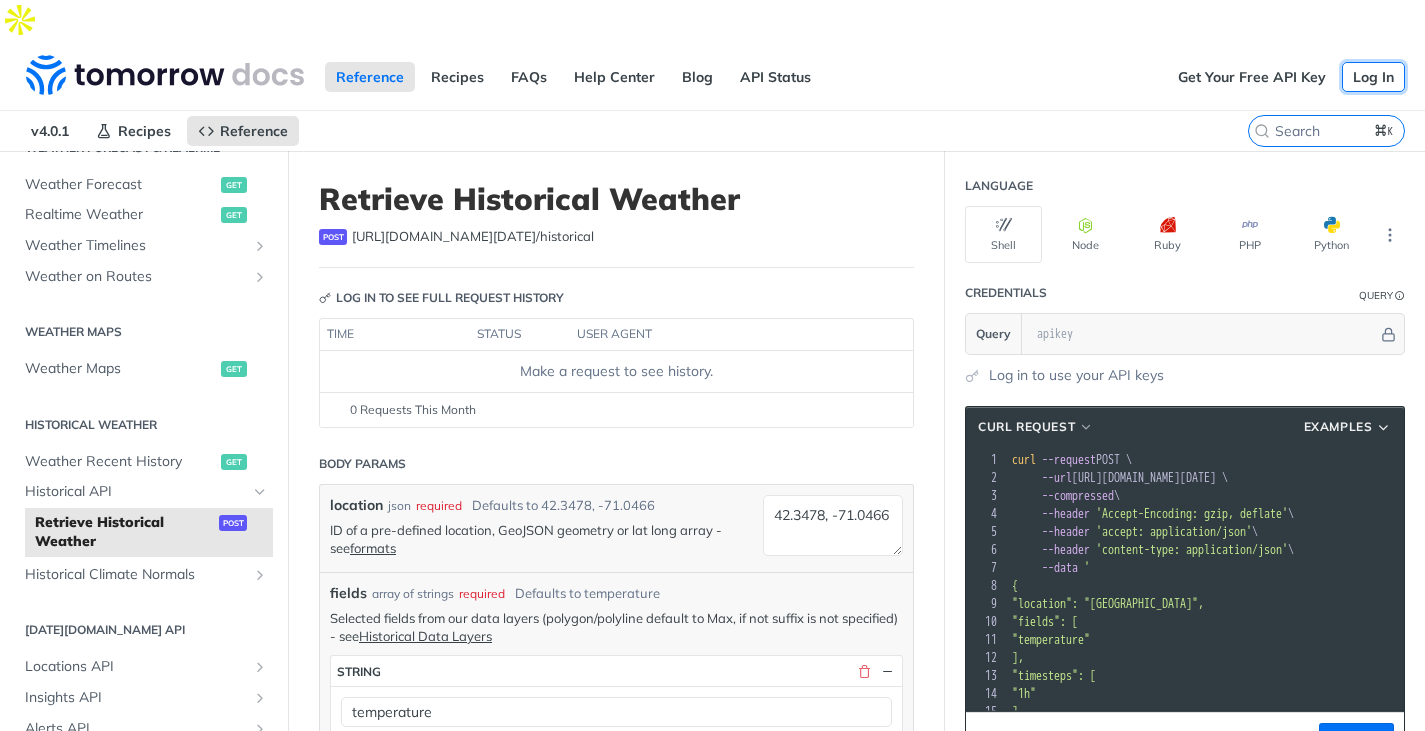 click on "Log In" at bounding box center [1373, 77] 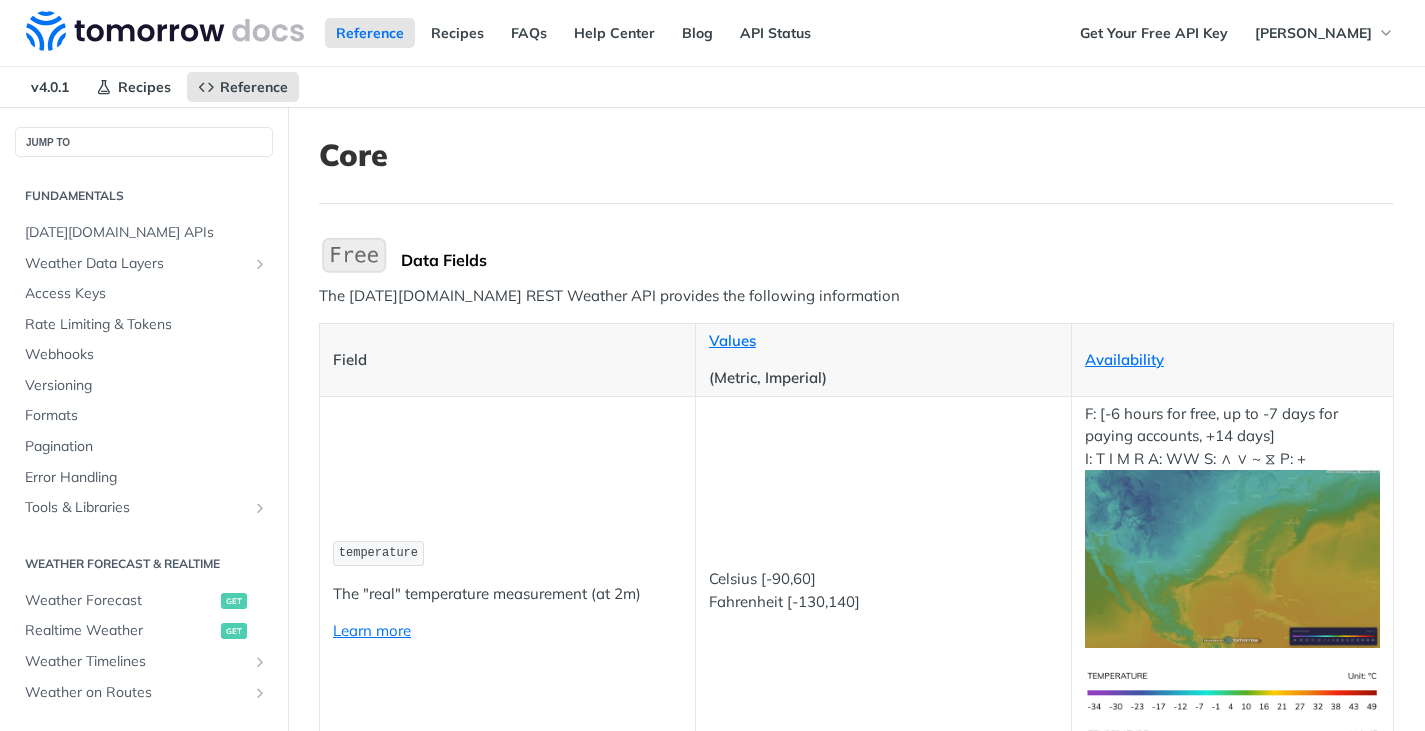 scroll, scrollTop: 0, scrollLeft: 0, axis: both 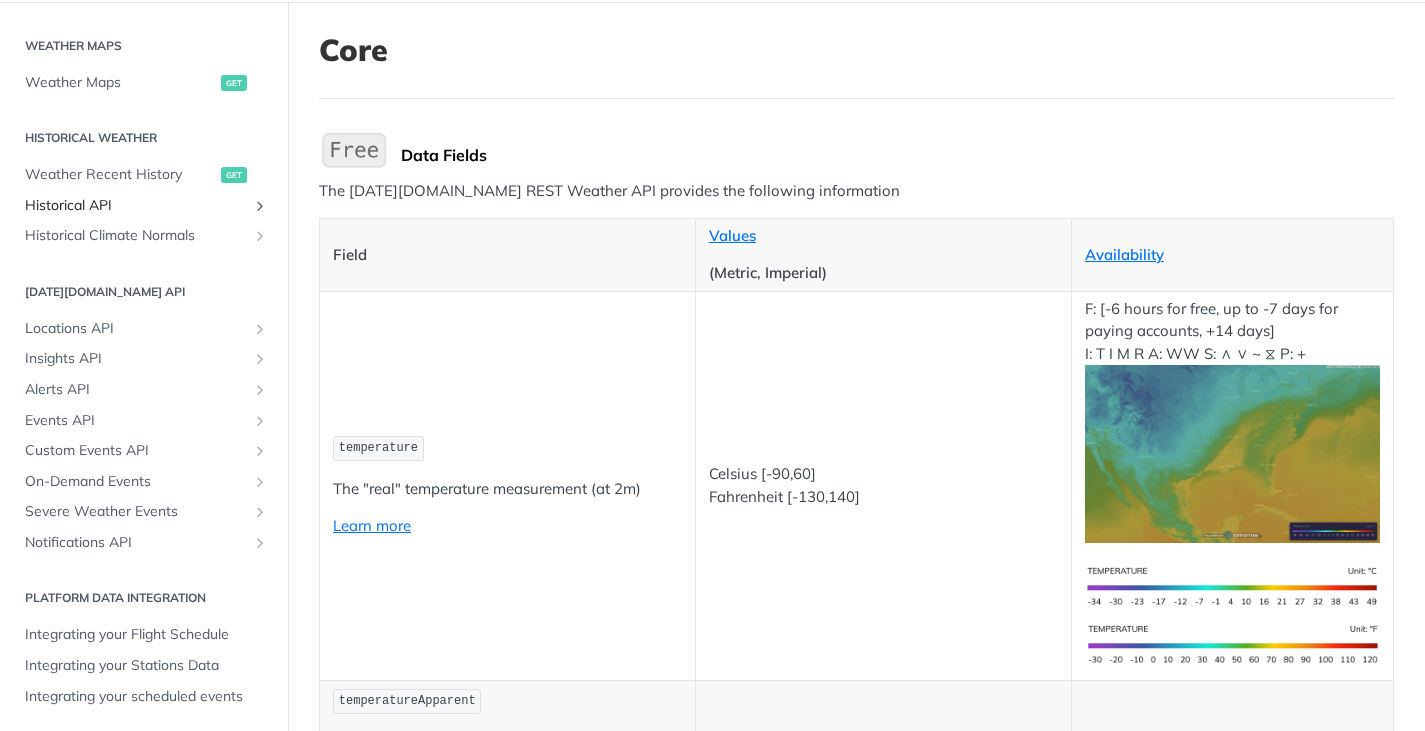 click on "Historical API" at bounding box center (136, 206) 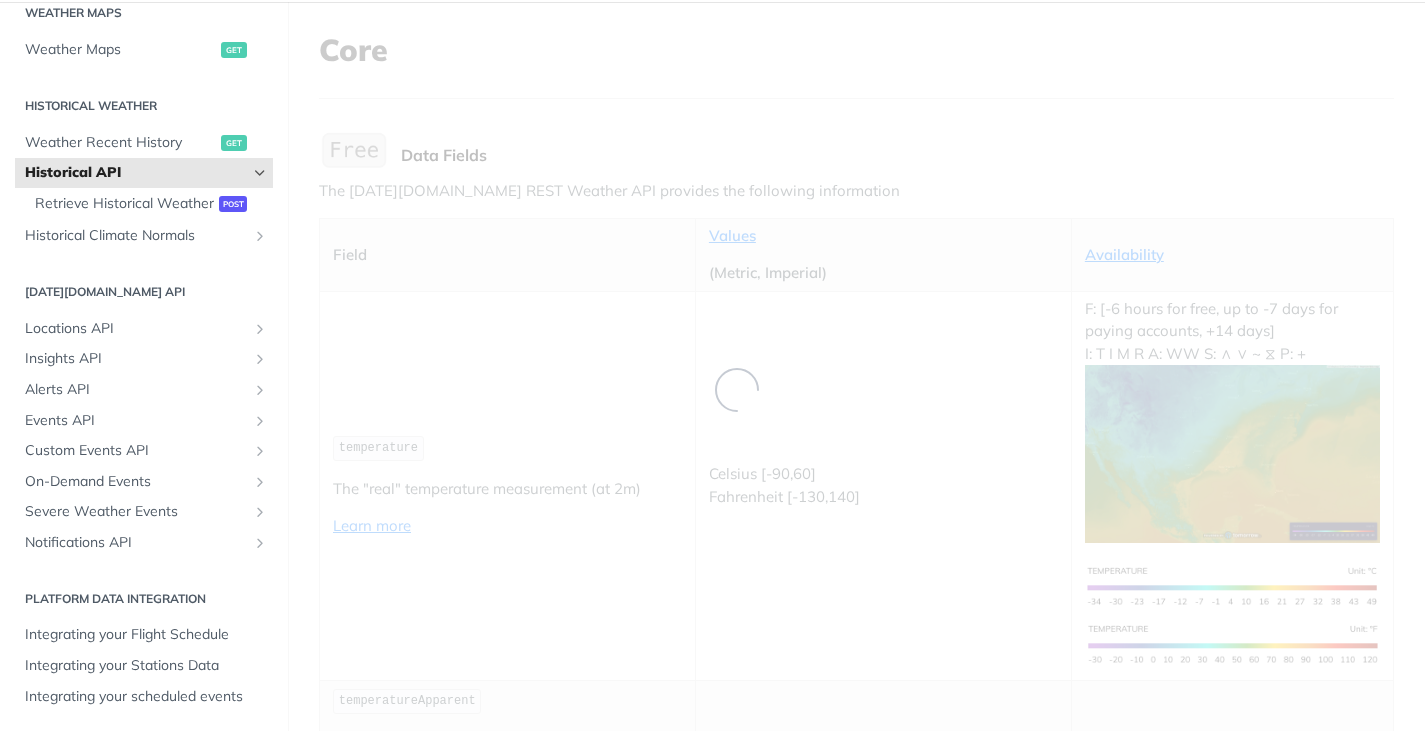 scroll, scrollTop: 597, scrollLeft: 0, axis: vertical 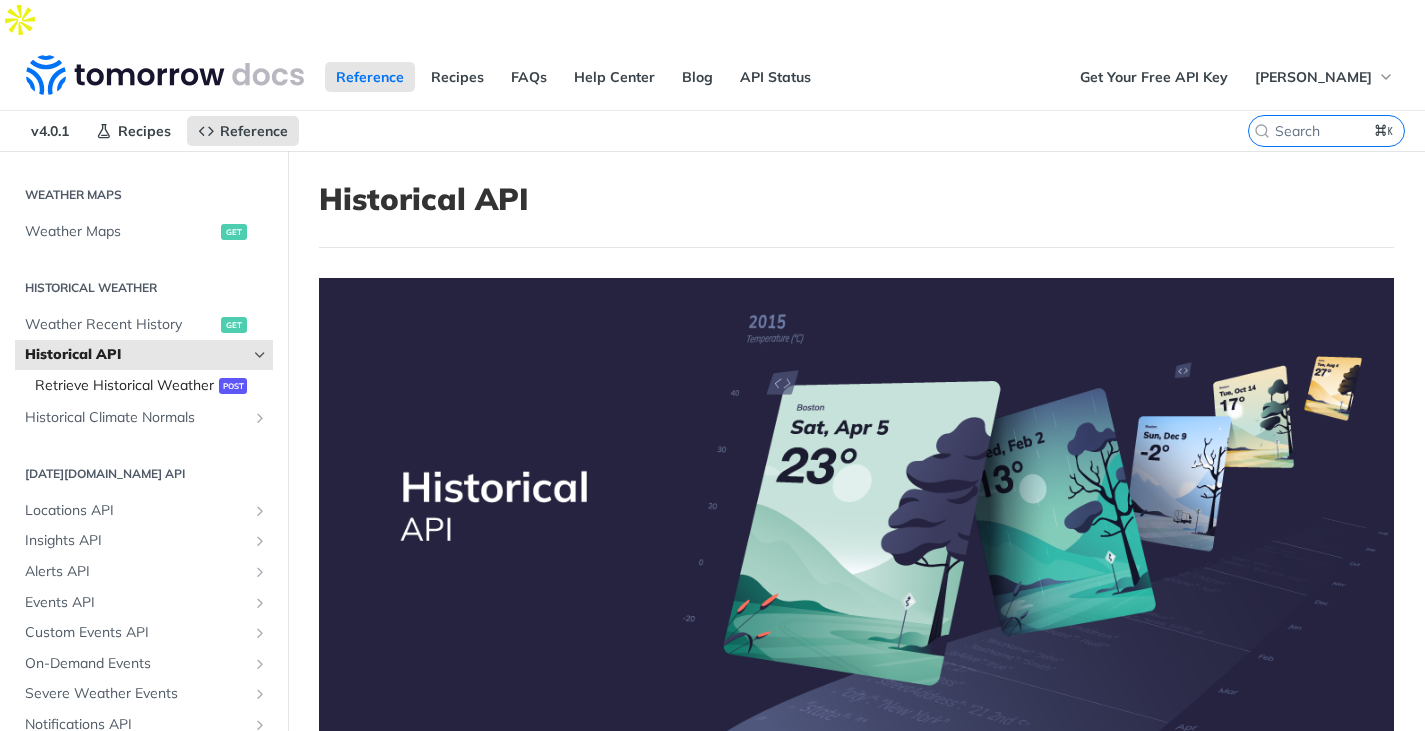 click on "Retrieve Historical Weather post" at bounding box center (149, 386) 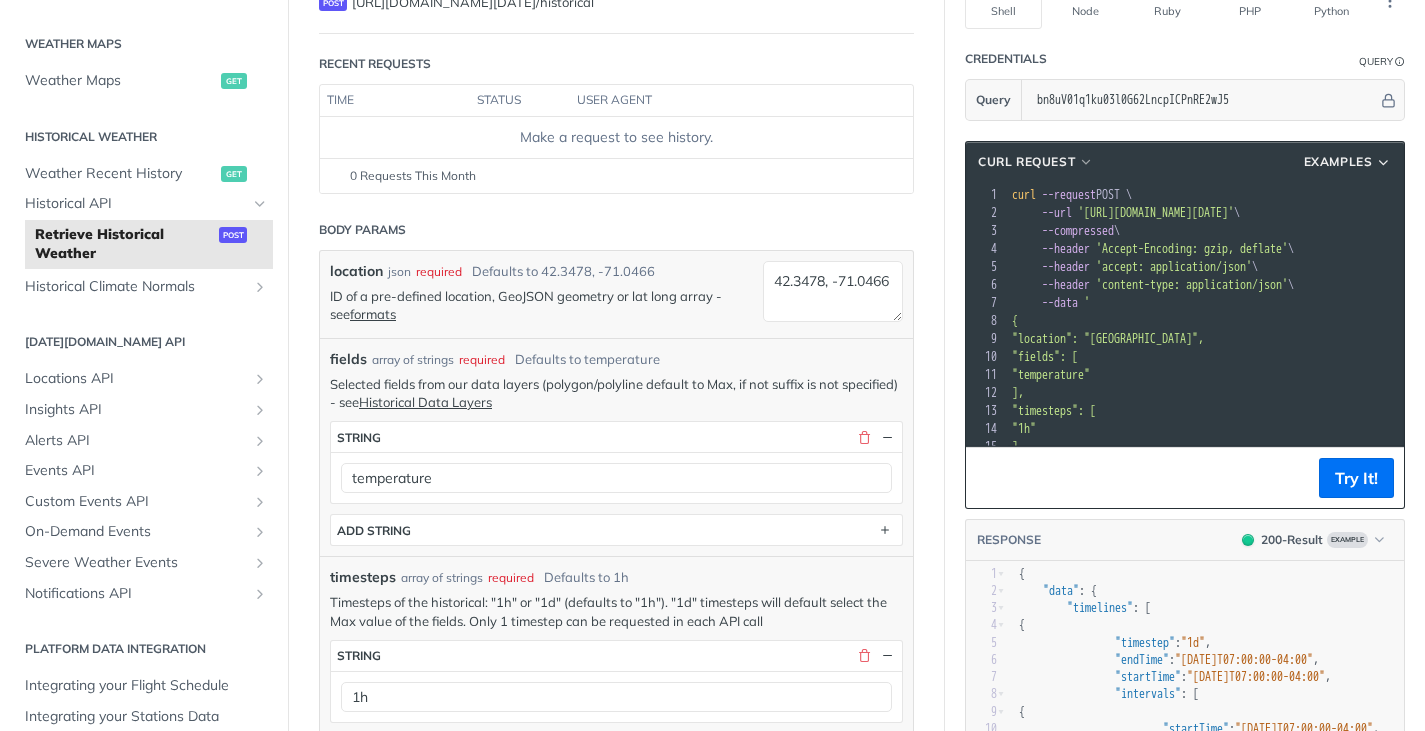 scroll, scrollTop: 237, scrollLeft: 0, axis: vertical 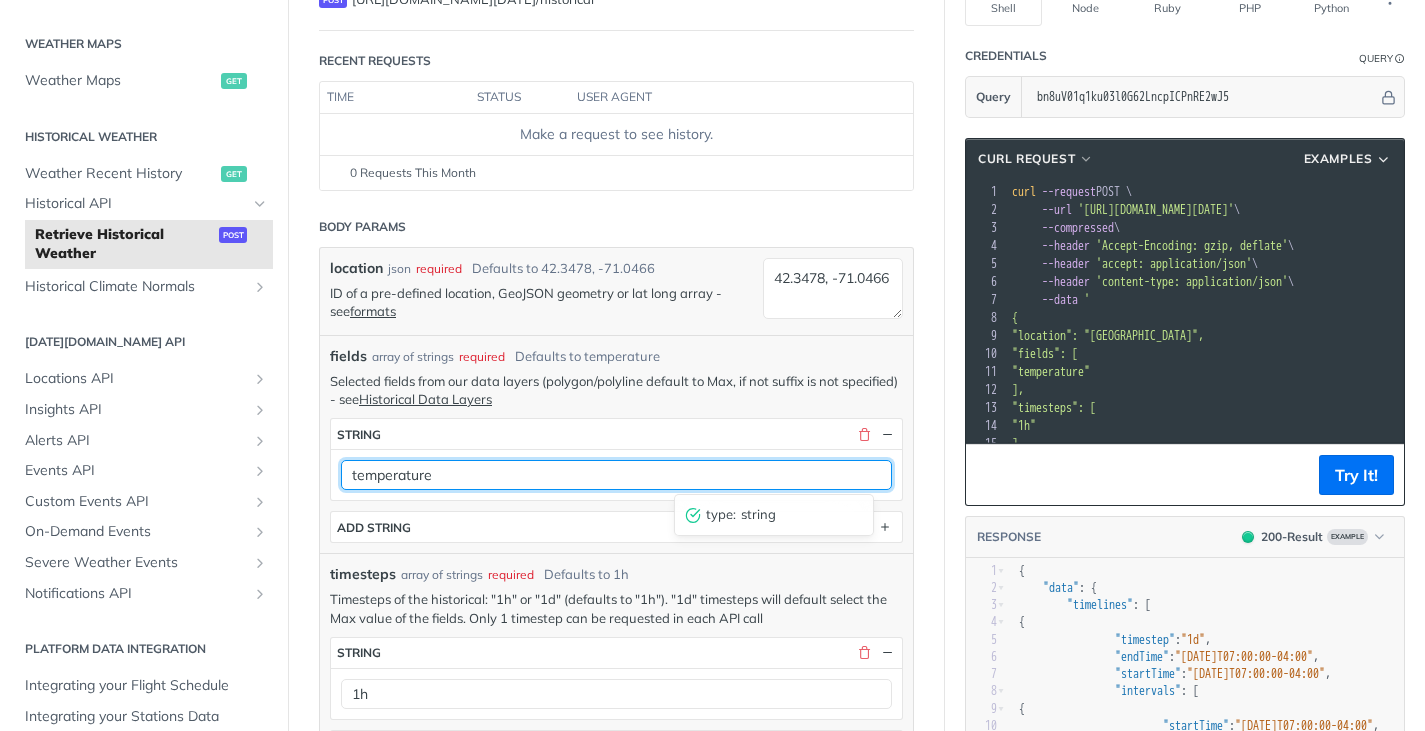 click on "temperature" at bounding box center (616, 475) 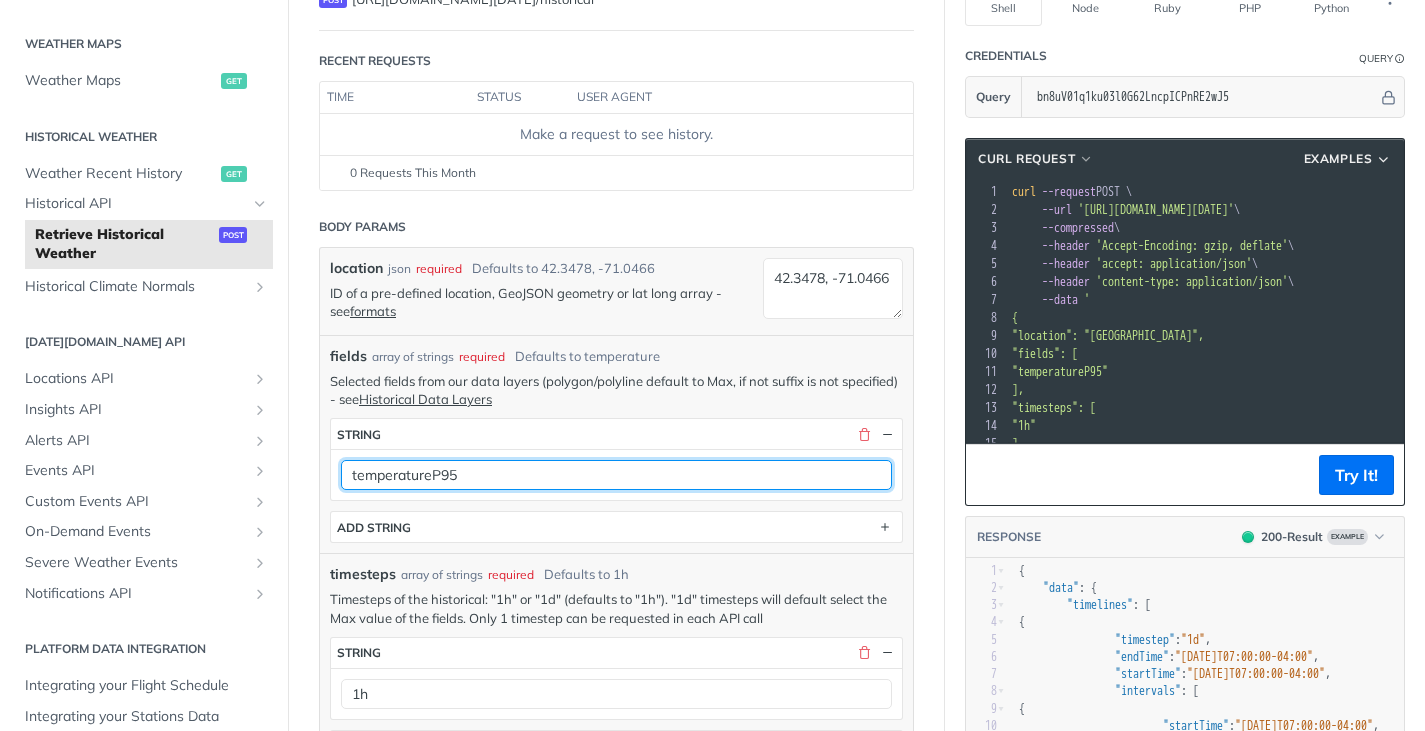 type on "temperatureP95" 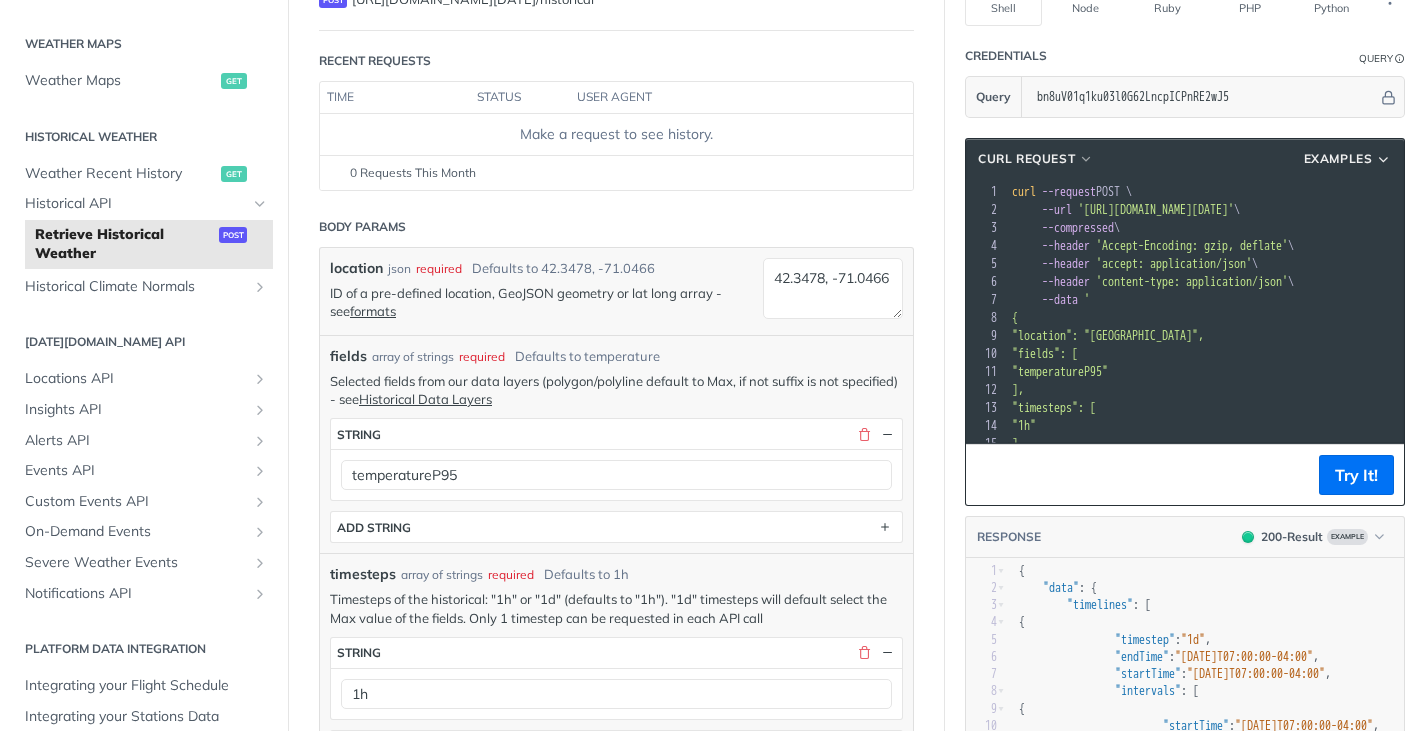 click on "Timesteps of the historical: "1h" or "1d" (defaults to "1h"). "1d" timesteps will default select the Max value of the fields. Only 1 timestep can be requested in each API call" at bounding box center [616, 608] 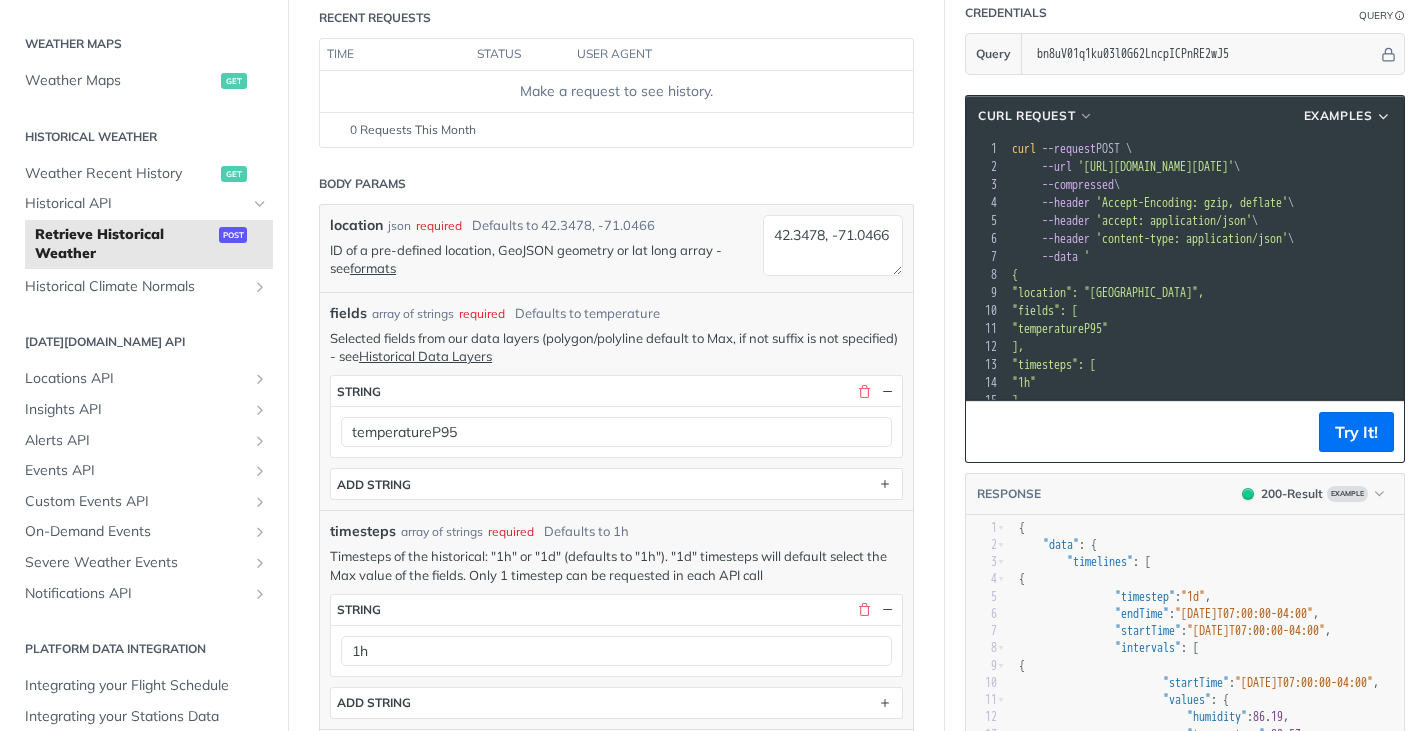 scroll, scrollTop: 283, scrollLeft: 0, axis: vertical 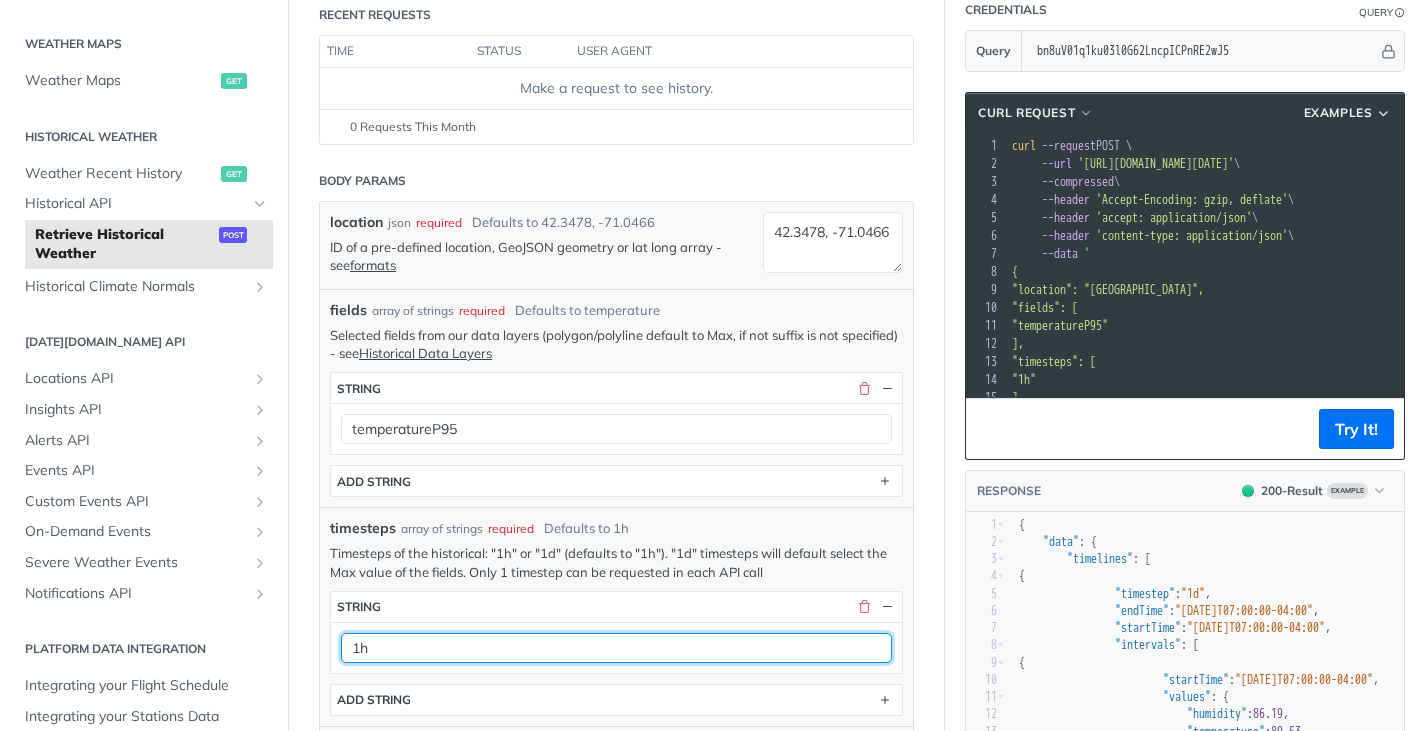 click on "1h" at bounding box center [616, 648] 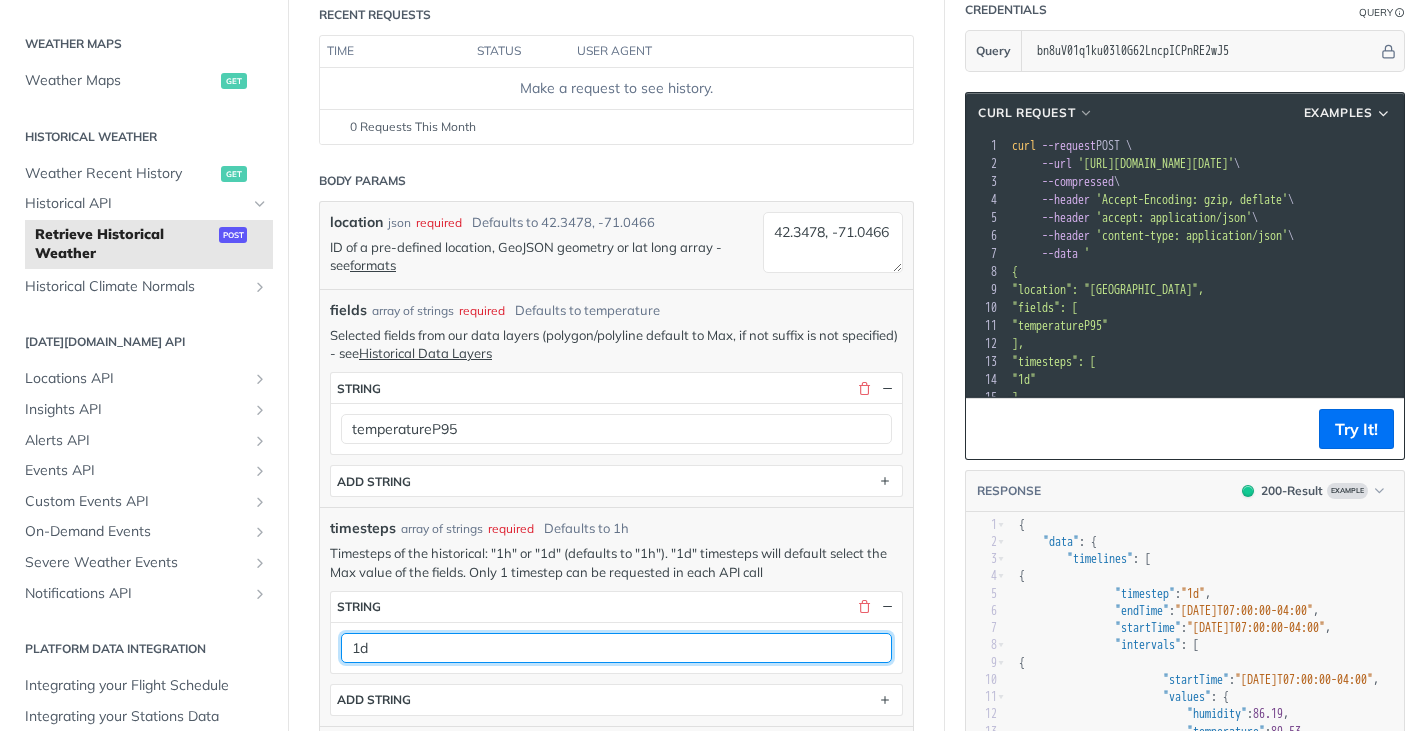 type on "1d" 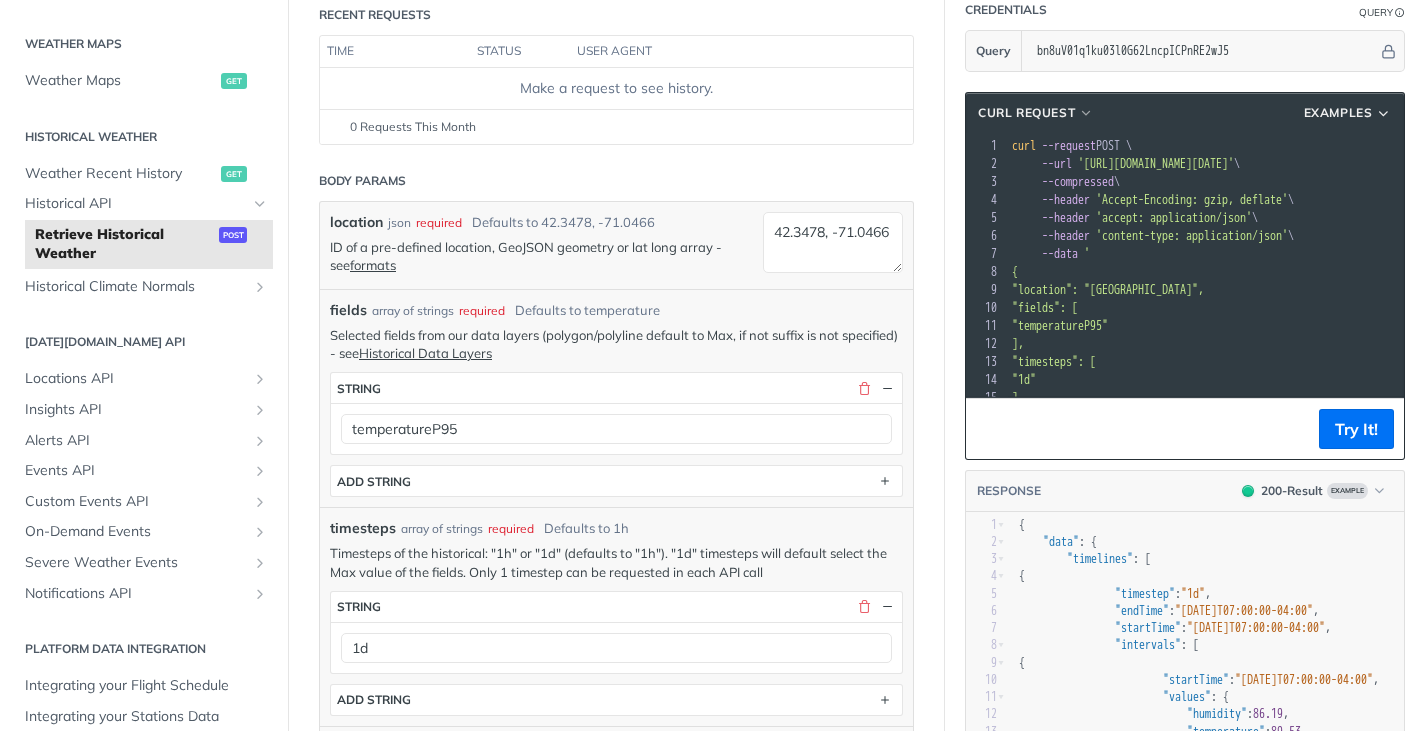 click on "Timesteps of the historical: "1h" or "1d" (defaults to "1h"). "1d" timesteps will default select the Max value of the fields. Only 1 timestep can be requested in each API call" at bounding box center [616, 562] 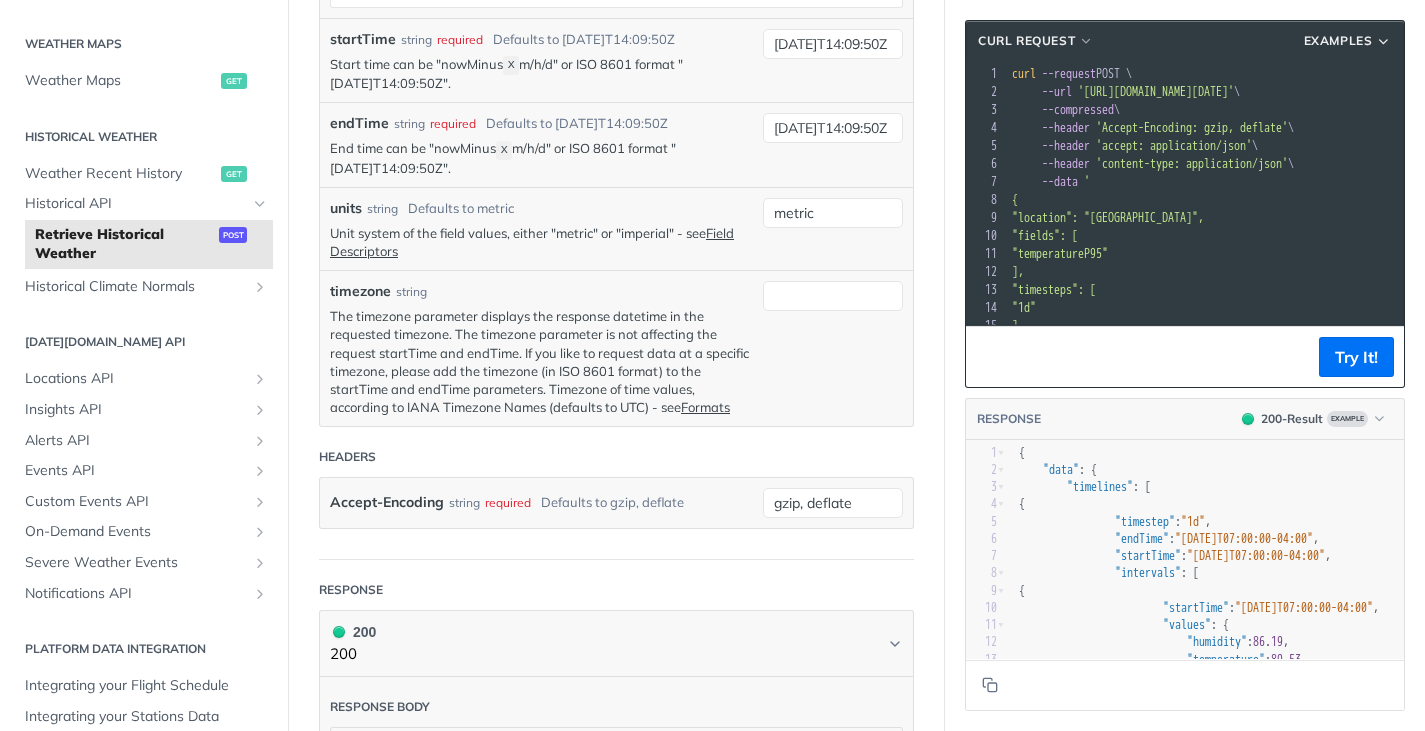 scroll, scrollTop: 1005, scrollLeft: 0, axis: vertical 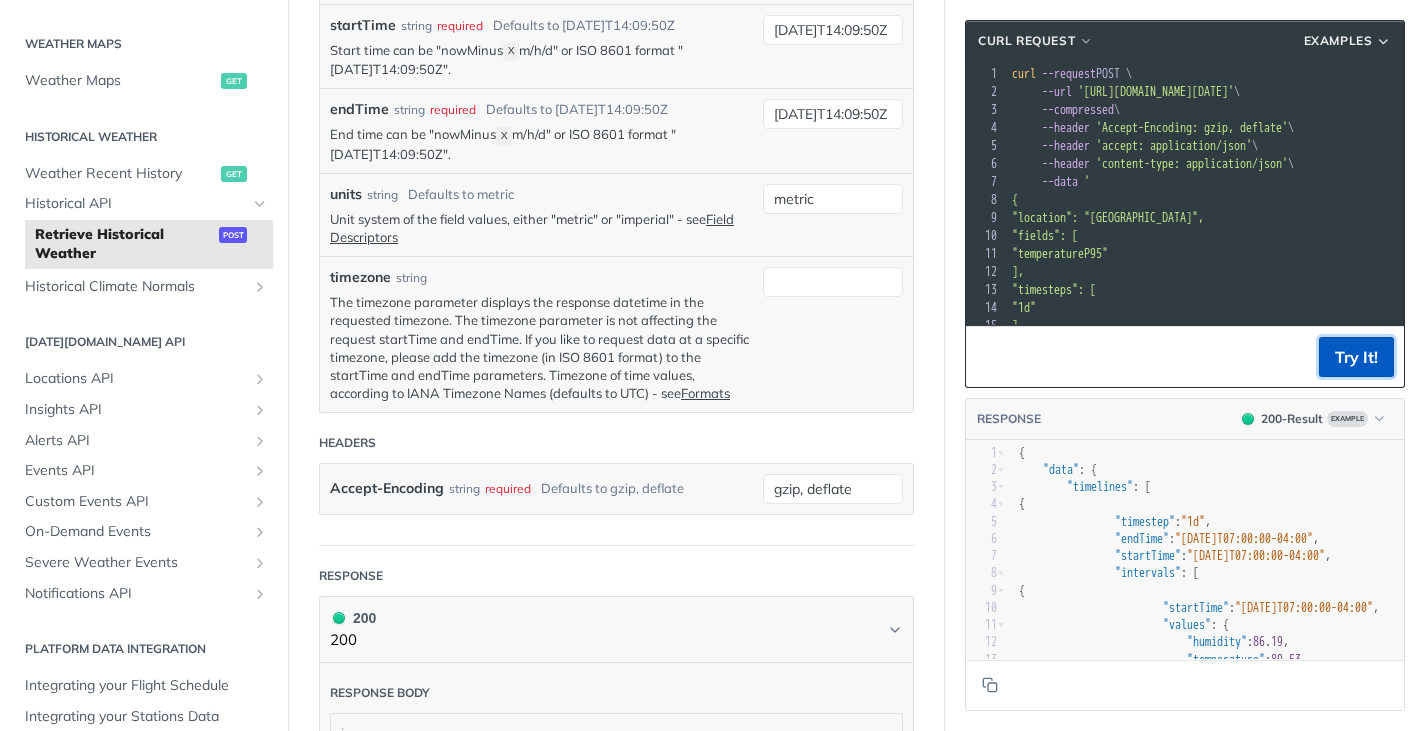 click on "Try It!" at bounding box center (1356, 357) 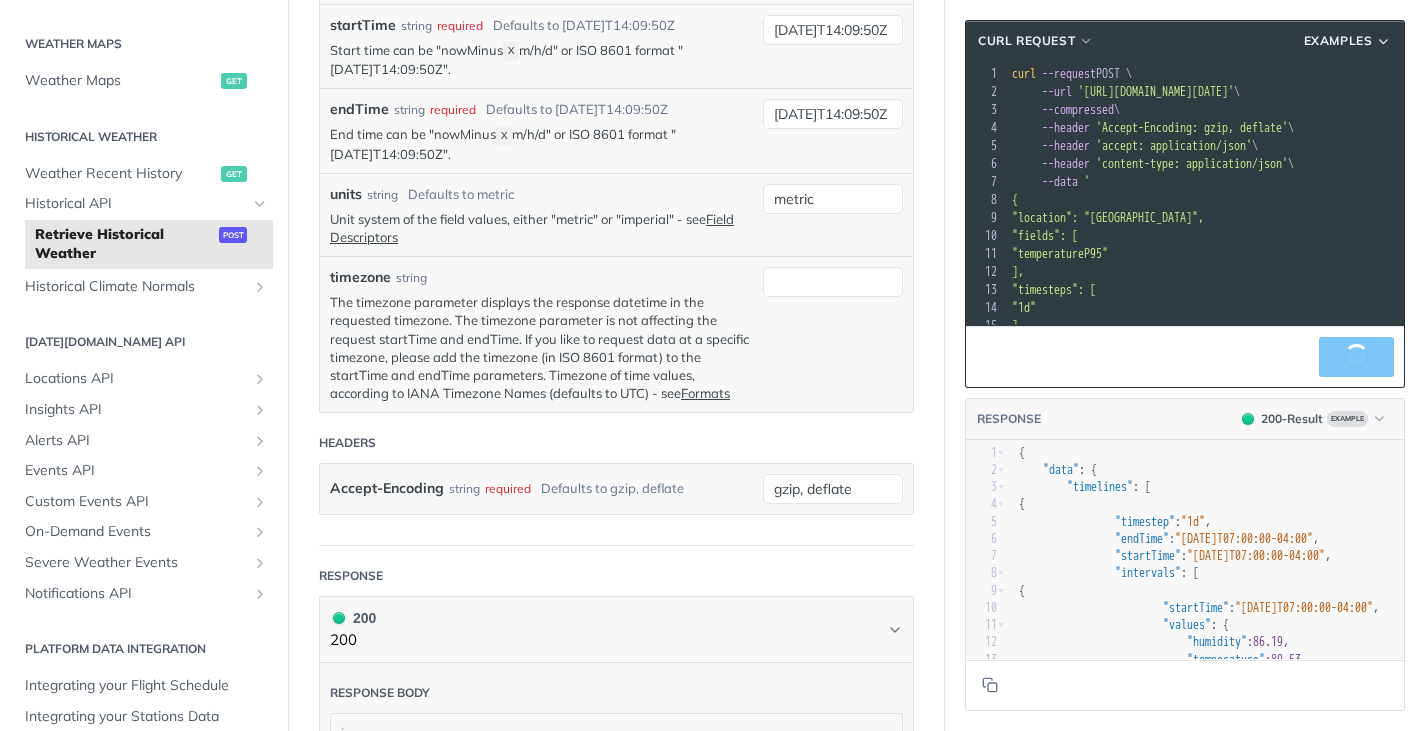 scroll, scrollTop: 1009, scrollLeft: 0, axis: vertical 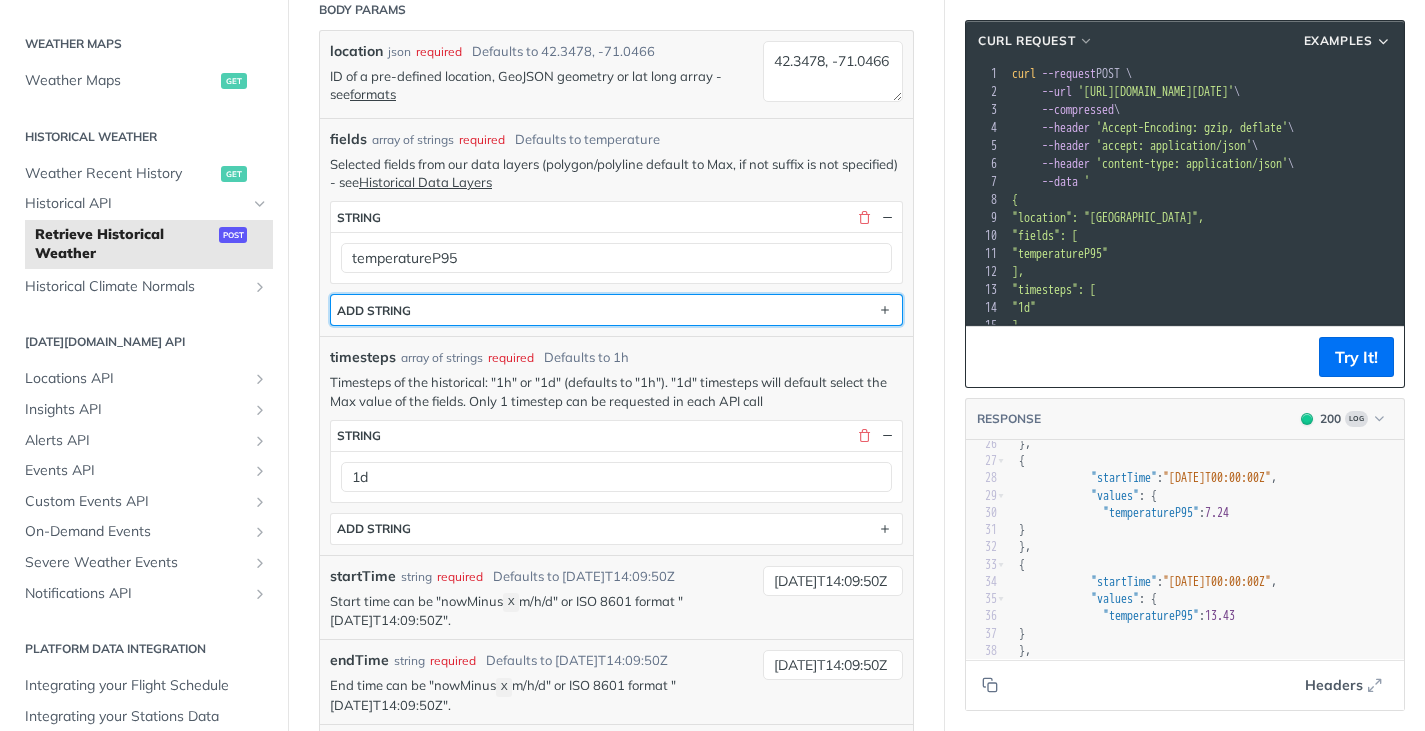 click on "ADD    string" at bounding box center [616, 310] 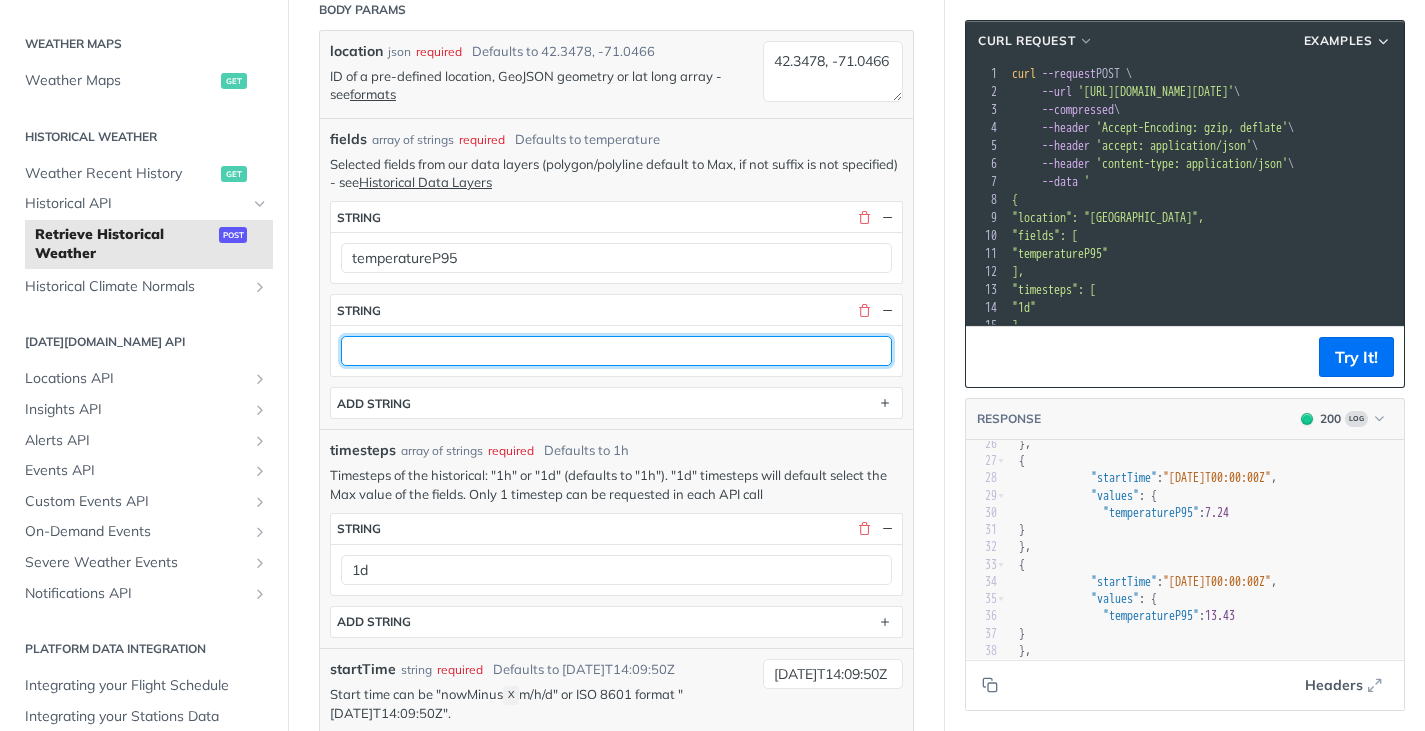 click at bounding box center [616, 351] 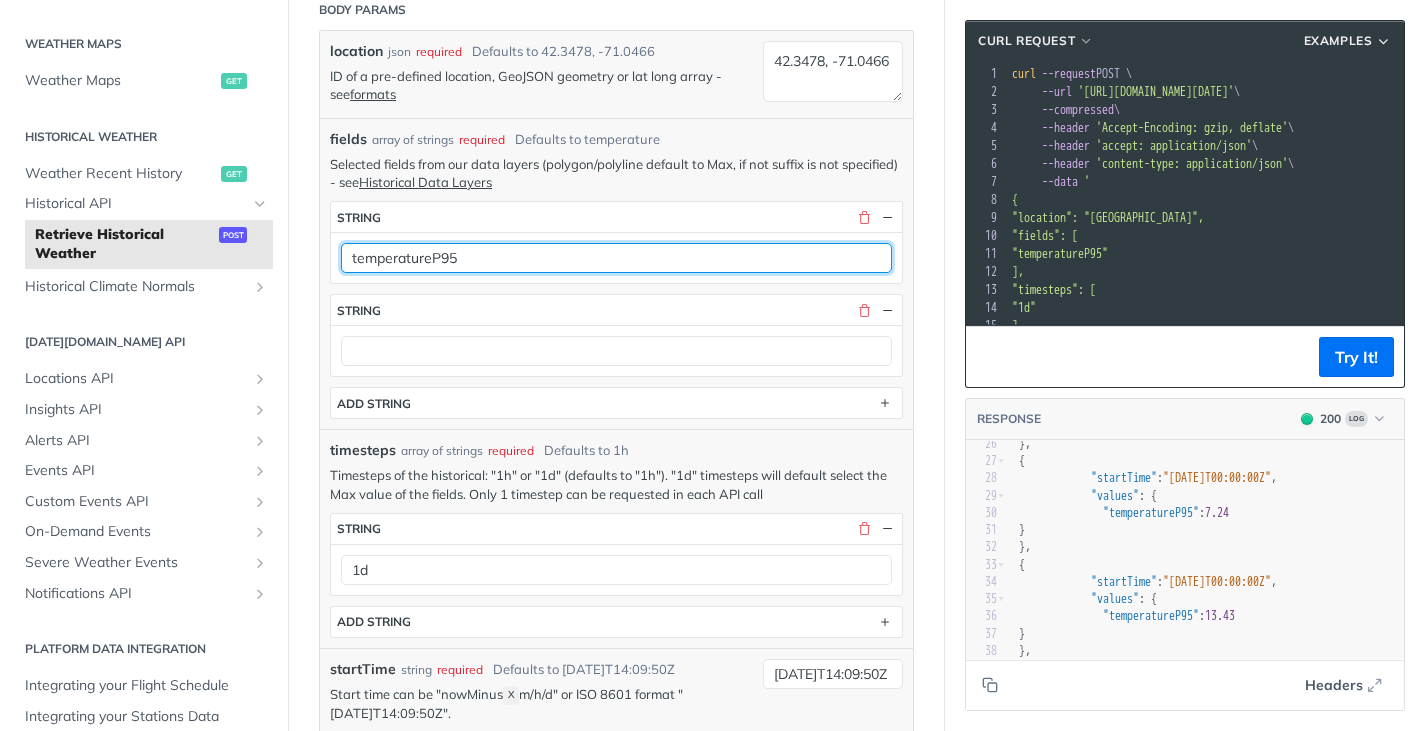 click on "temperatureP95" at bounding box center [616, 258] 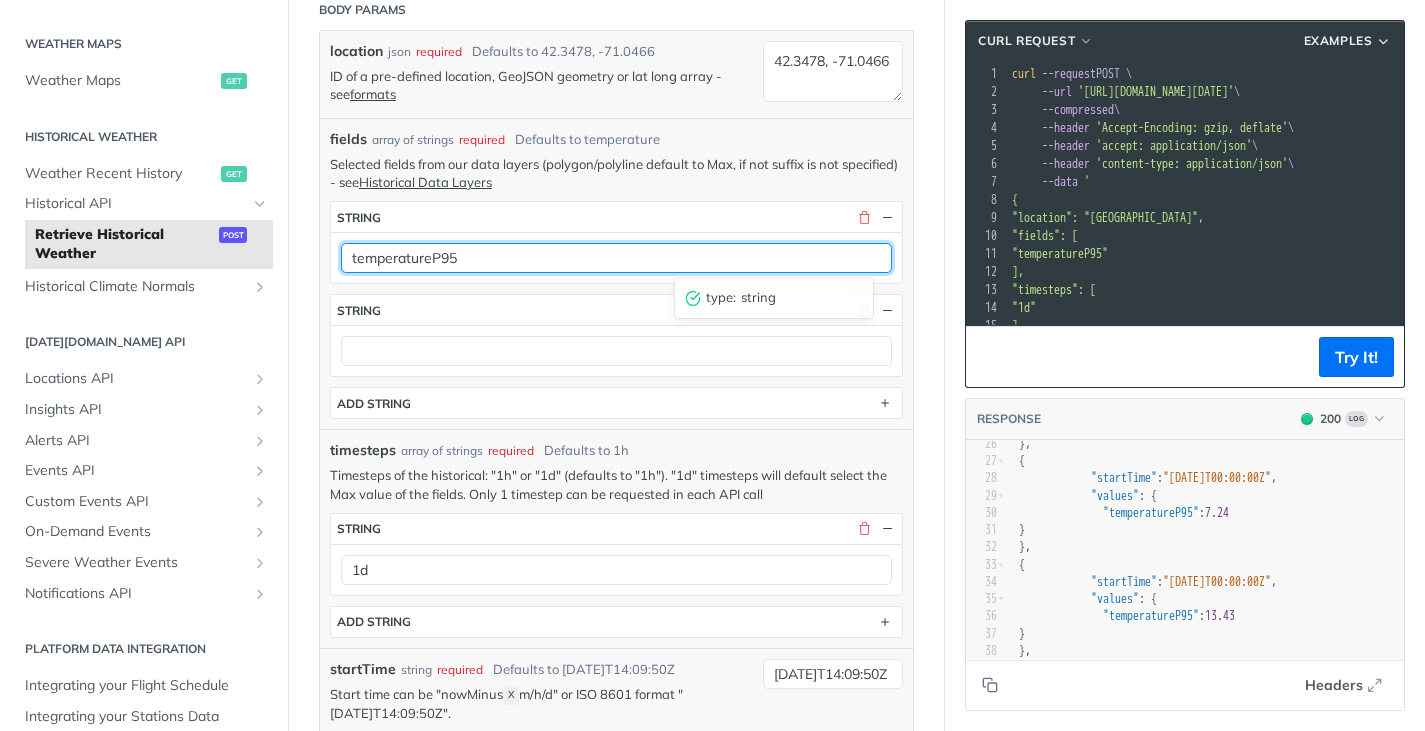 click on "temperatureP95" at bounding box center [616, 258] 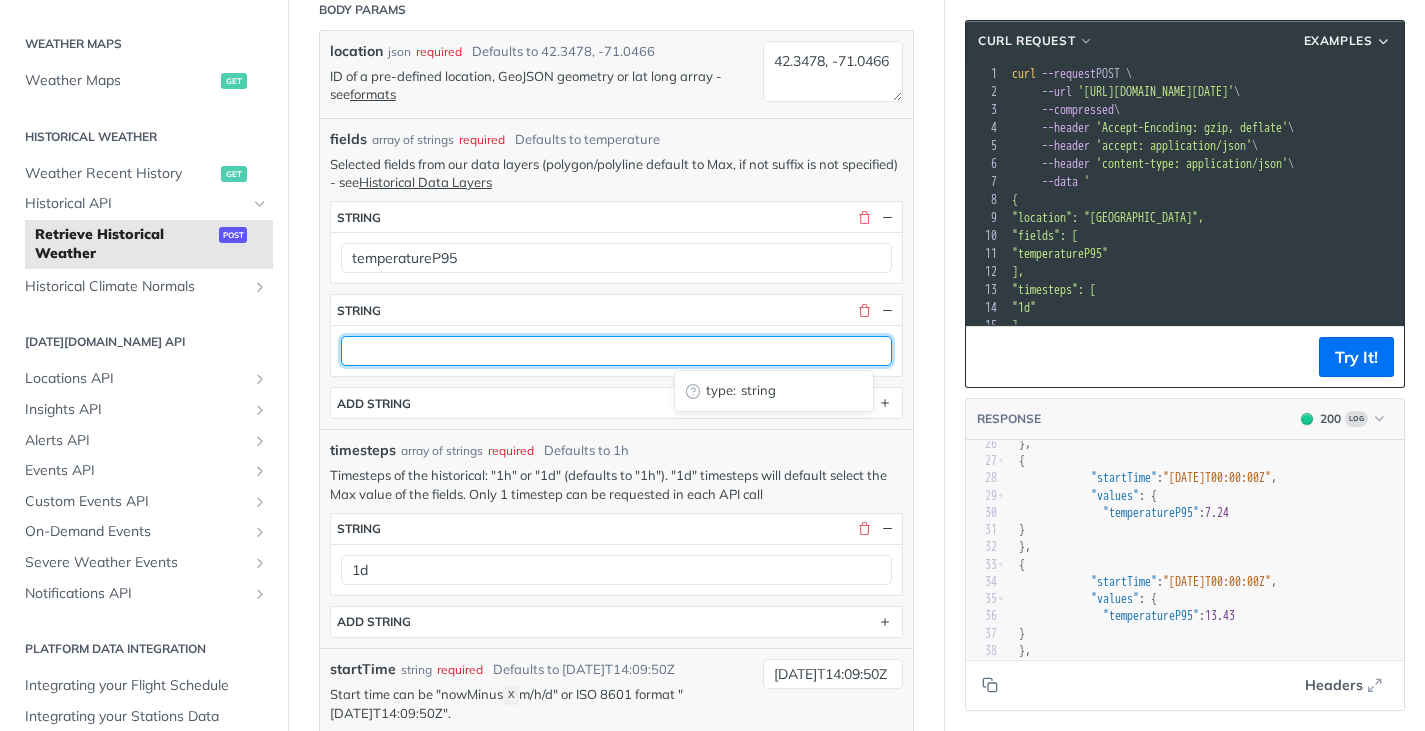click at bounding box center [616, 351] 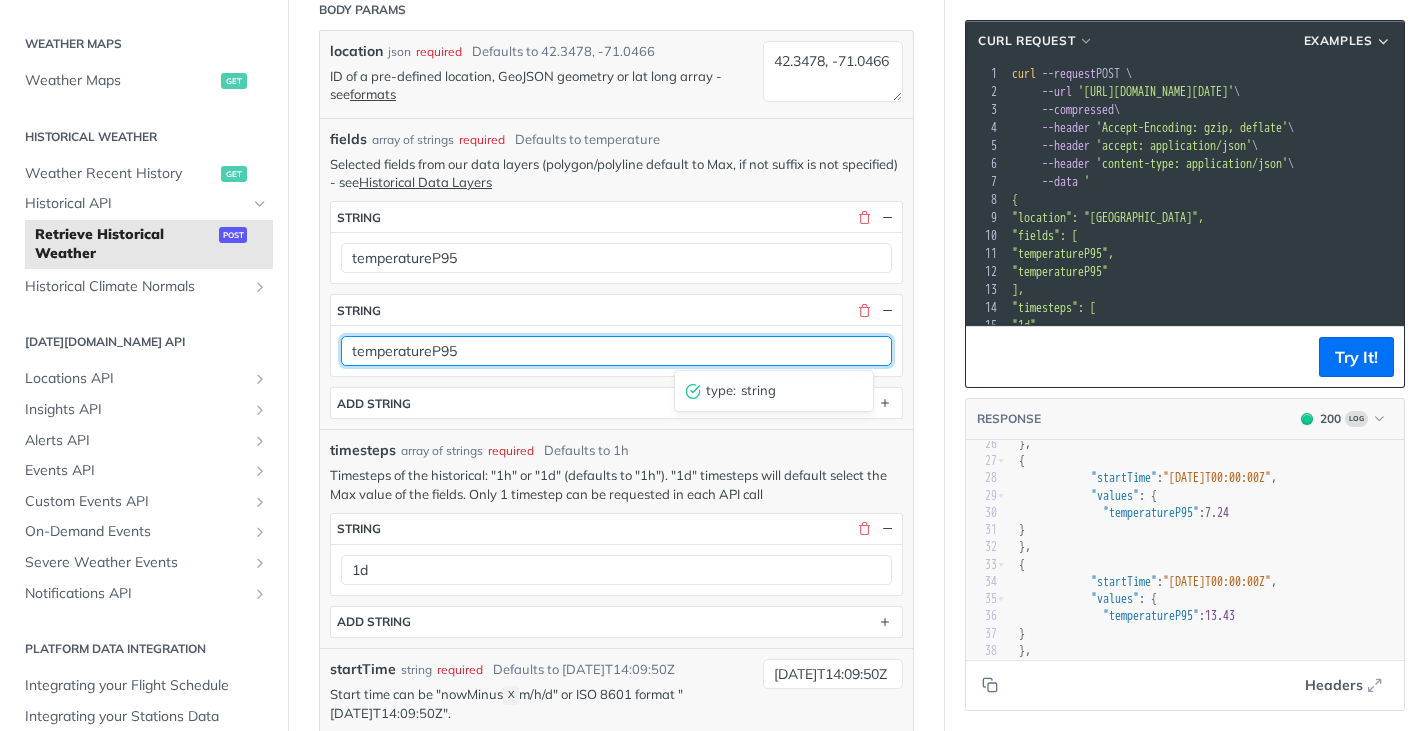 click on "temperatureP95" at bounding box center [616, 351] 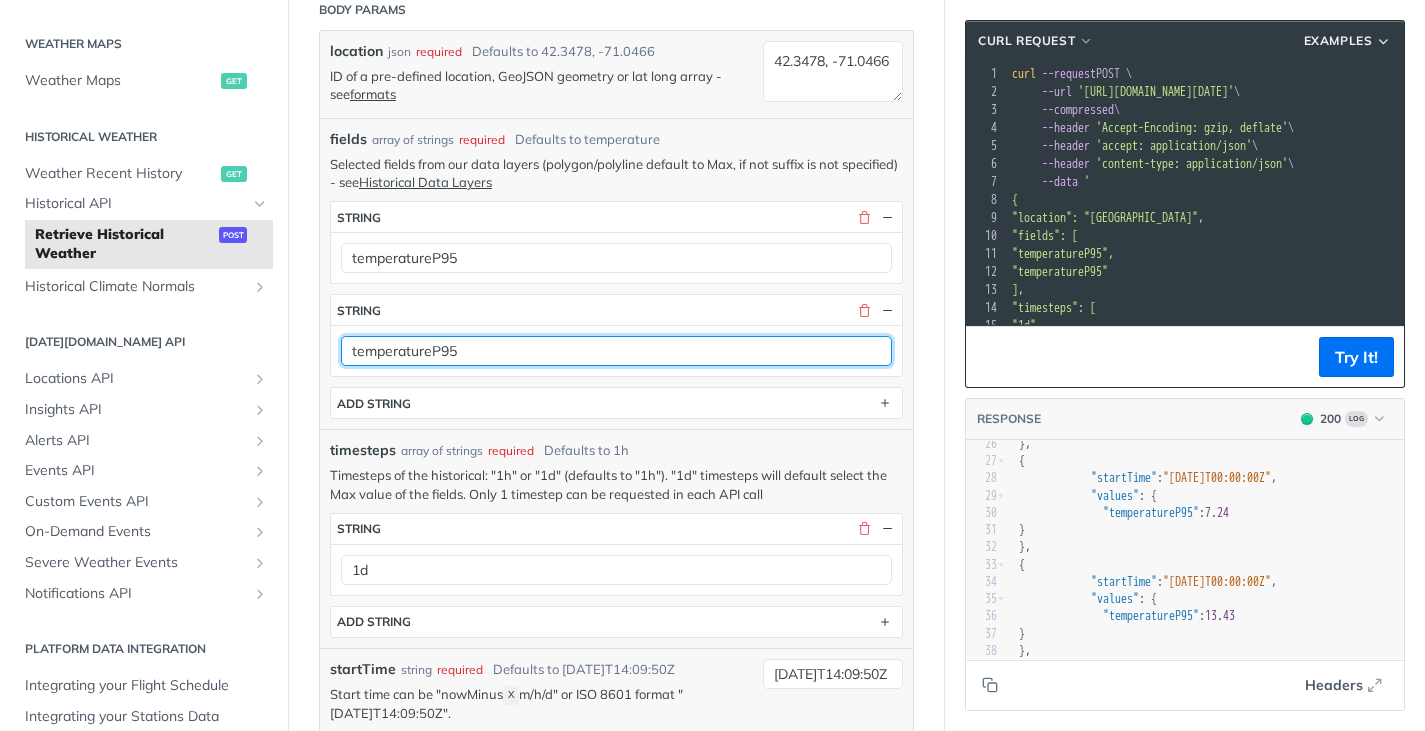 click on "temperatureP95" at bounding box center (616, 351) 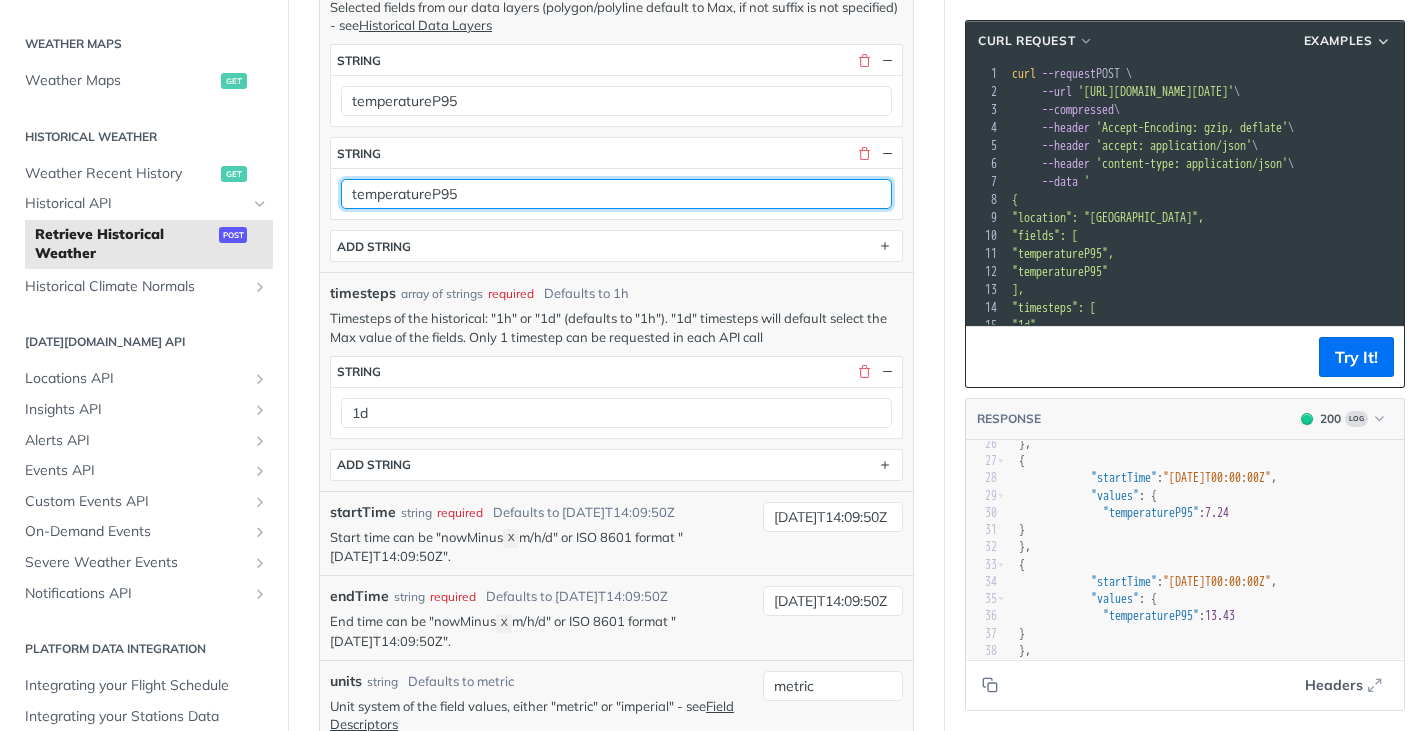 click on "temperatureP95" at bounding box center (616, 194) 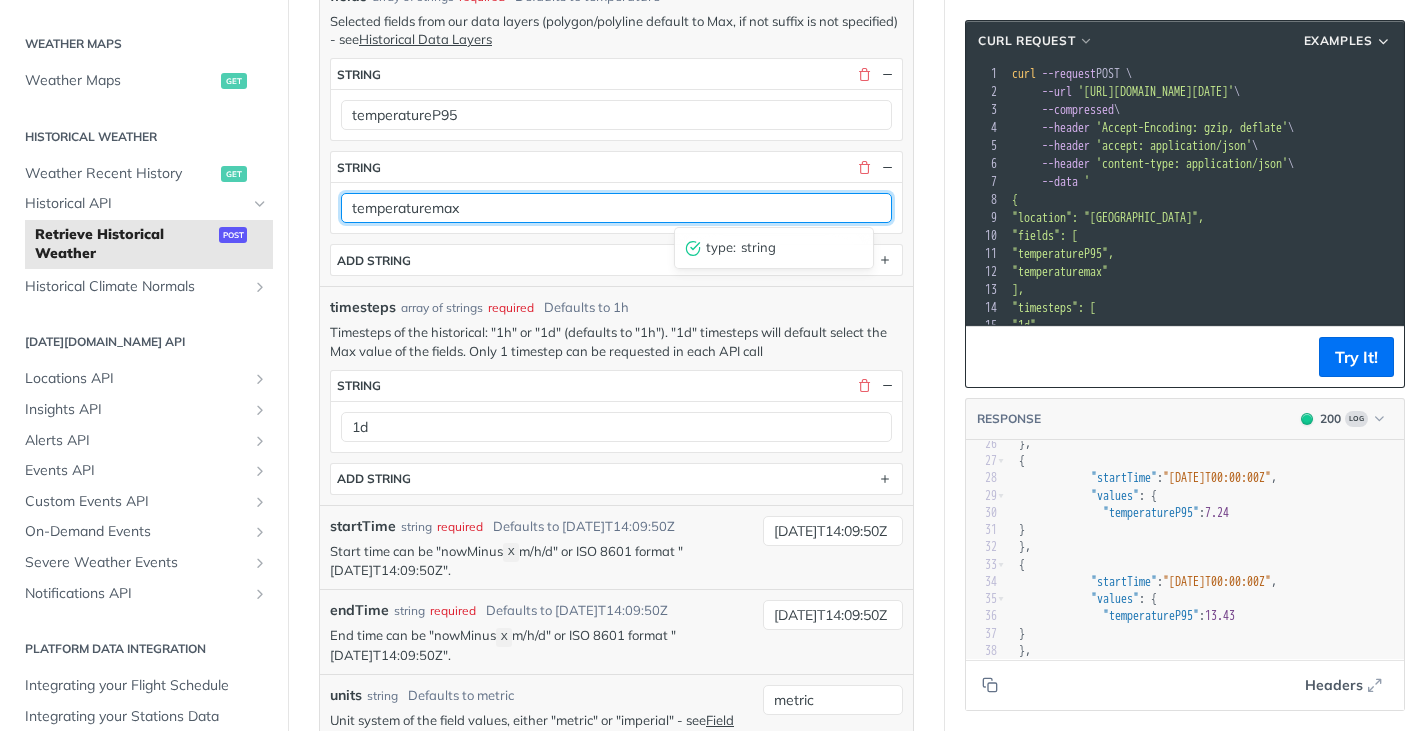 drag, startPoint x: 484, startPoint y: 167, endPoint x: 437, endPoint y: 168, distance: 47.010635 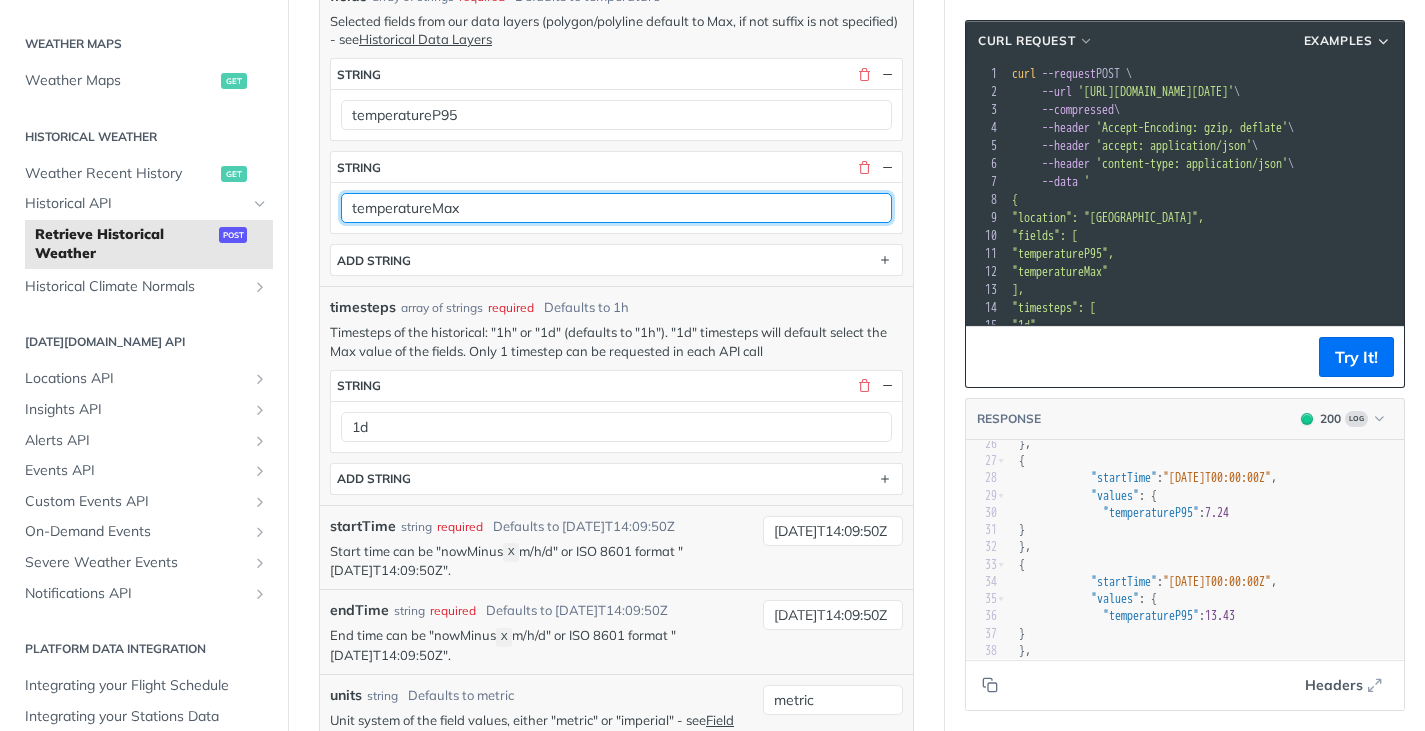 type on "temperatureMax" 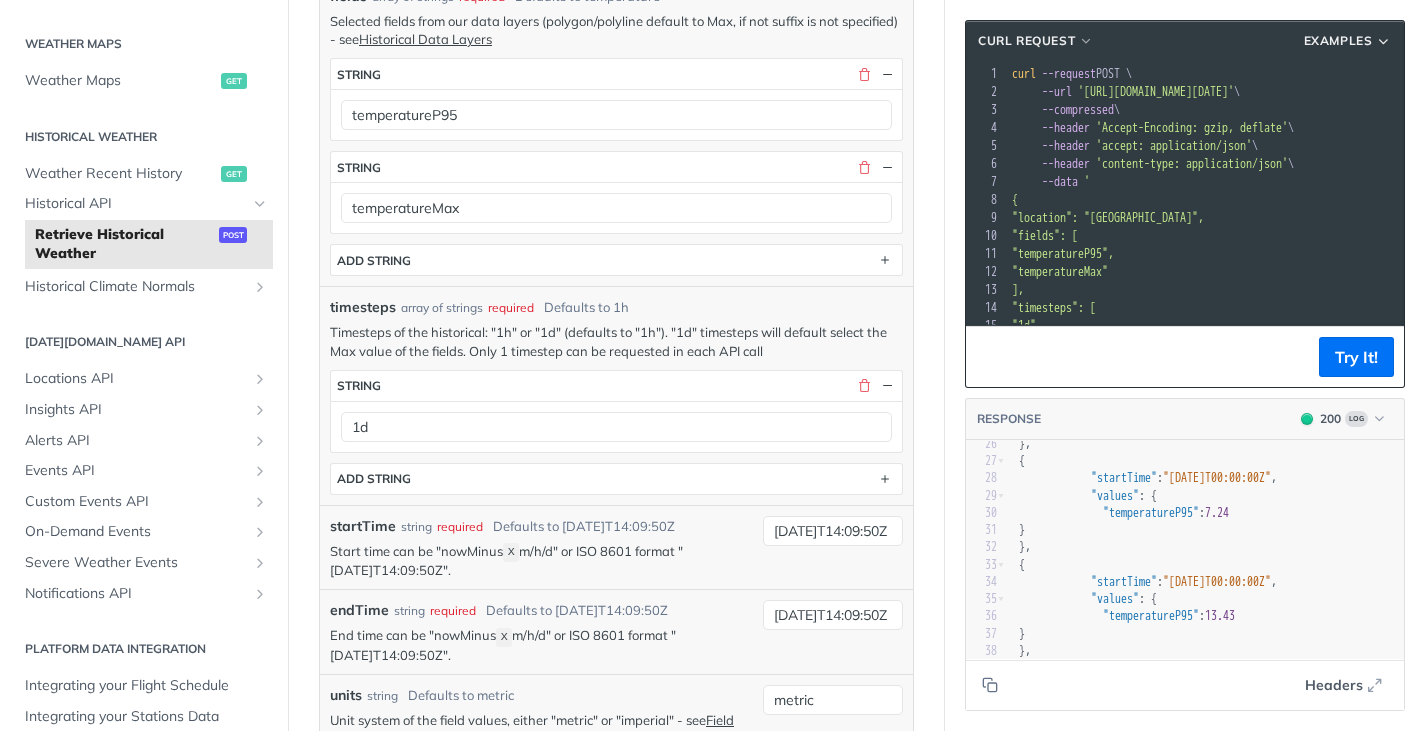 click on "Retrieve Historical Weather post   https://api.tomorrow.io/v4 /historical Recent Requests time status user agent   now 200 Try It! 1 Request This Month URL Expired The URL for this request expired after 30 days. Close Body Params location json required Defaults to 42.3478, -71.0466 ID of a pre-defined location, GeoJSON geometry or lat long array - see  formats 42.3478, -71.0466 fields array of strings required Defaults to temperature Selected fields from our data layers (polygon/polyline default to Max, if not suffix is not specified) - see  Historical Data Layers fields *   string temperatureP95   string temperatureMax ADD    string timesteps array of strings required Defaults to 1h Timesteps of the historical: "1h" or "1d" (defaults to "1h"). "1d" timesteps will default select the Max value of the fields. Only 1 timestep can be requested in each API call timesteps *   string 1d ADD    string startTime string required Defaults to 2019-03-20T14:09:50Z Start time can be "nowMinus X 2019-03-20T14:09:50Z endTime" at bounding box center (616, 550) 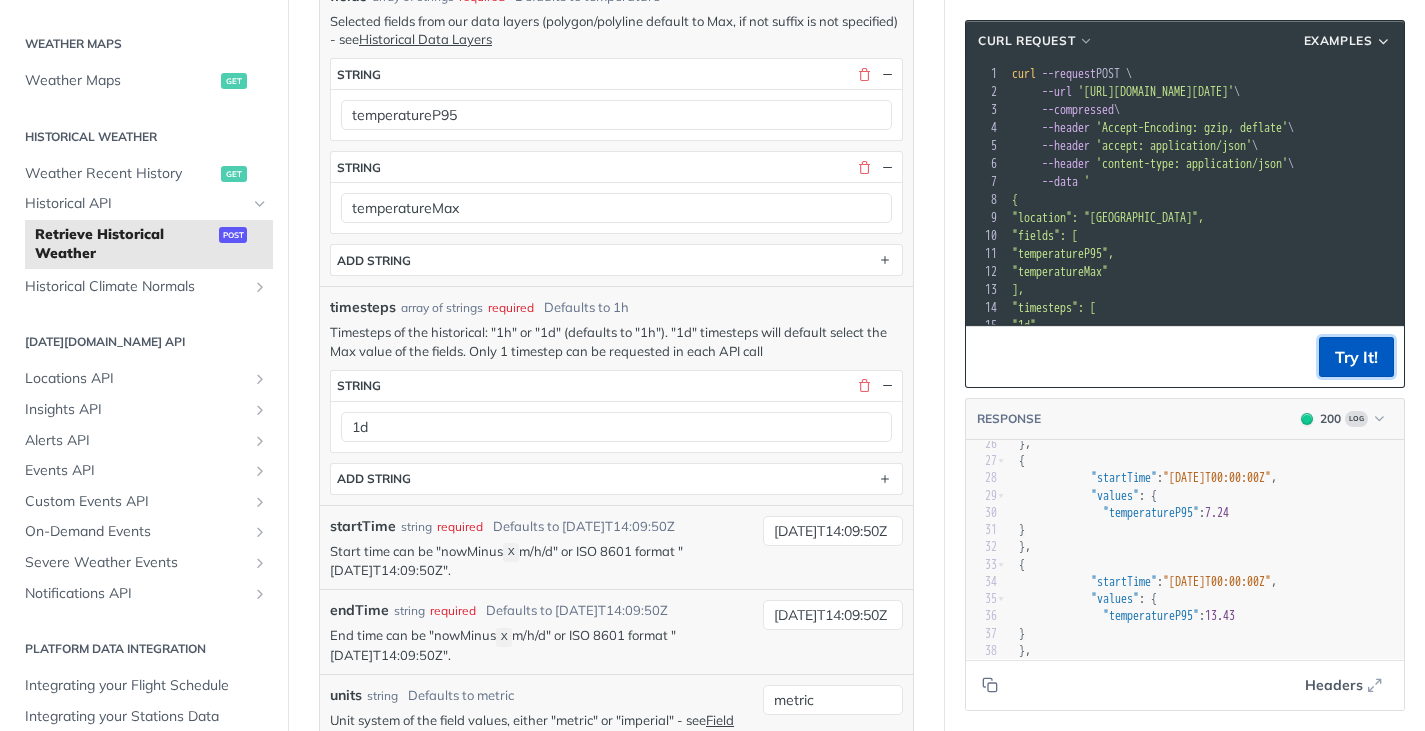 click on "Try It!" at bounding box center (1356, 357) 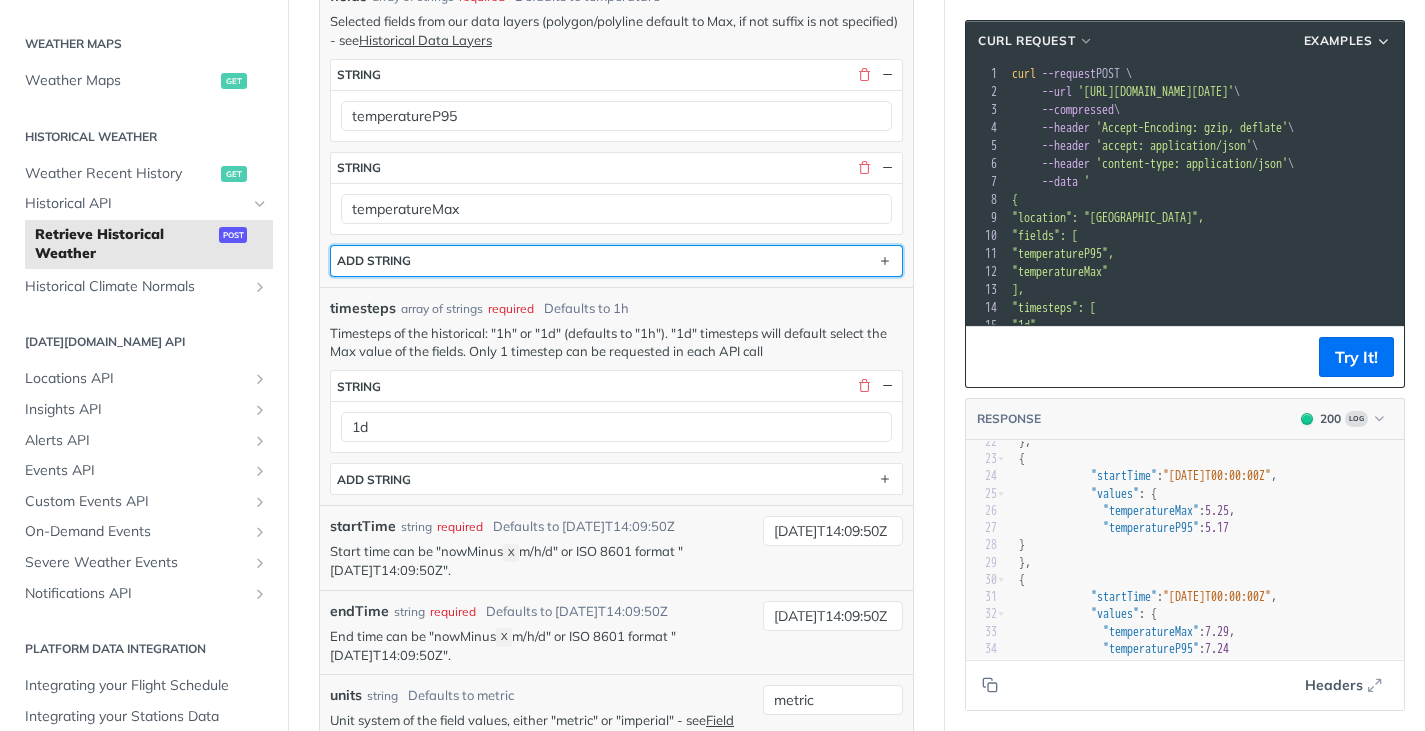 click on "ADD    string" at bounding box center (616, 261) 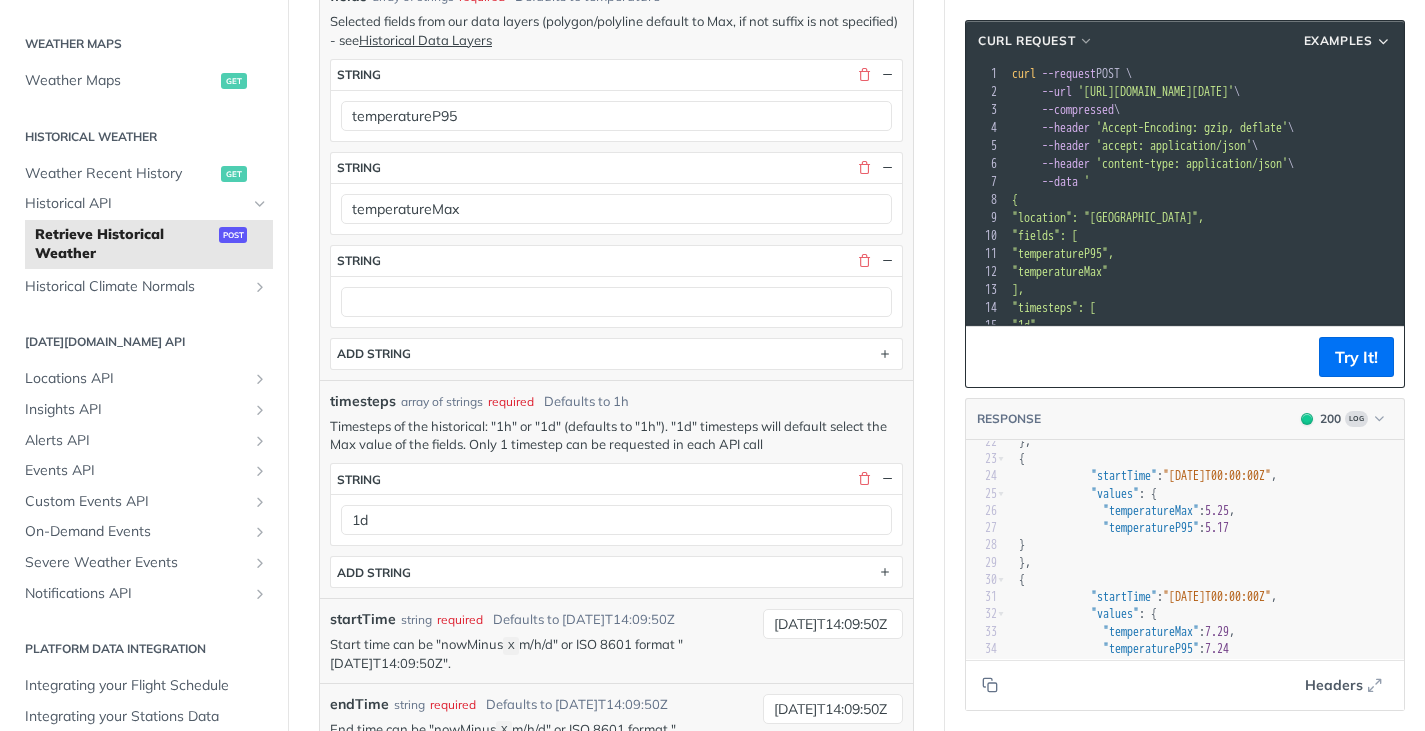 click at bounding box center [616, 301] 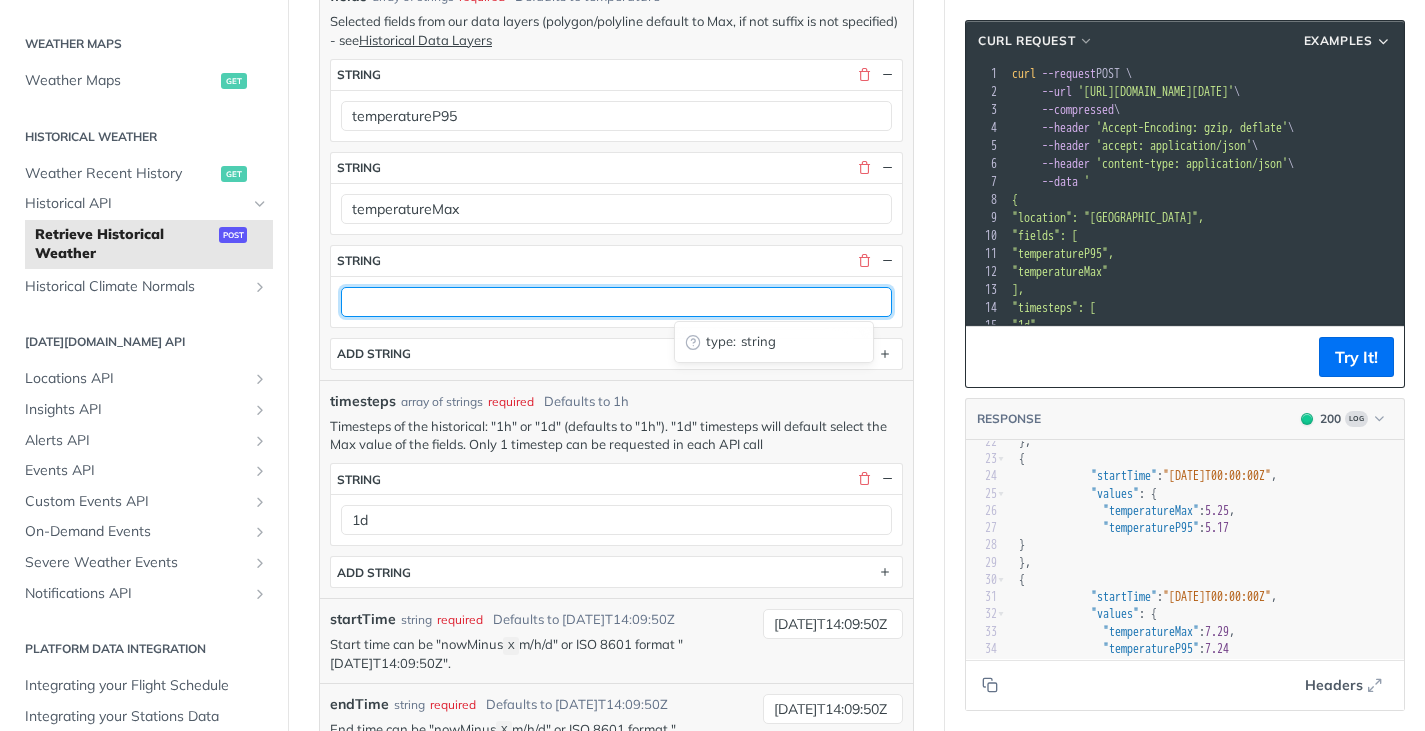 click at bounding box center [616, 302] 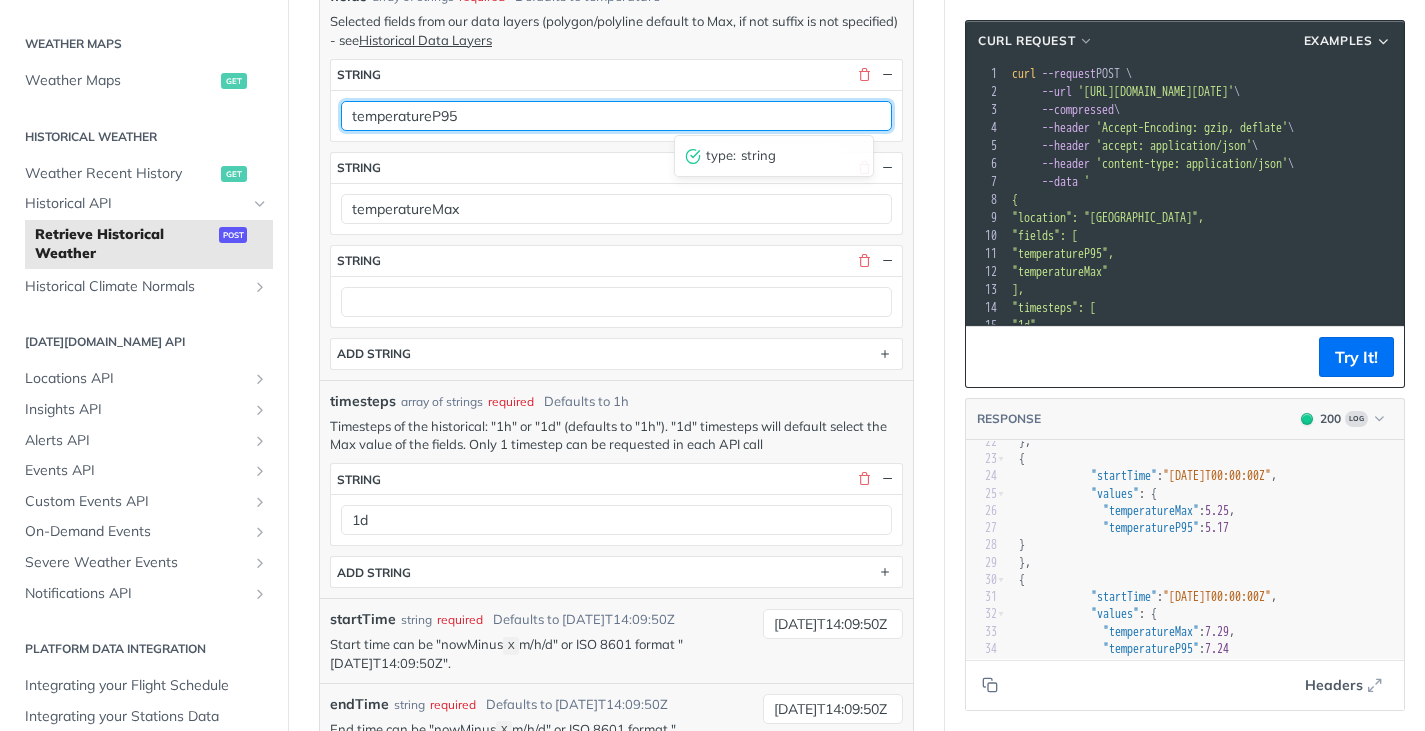 drag, startPoint x: 491, startPoint y: 68, endPoint x: 342, endPoint y: 68, distance: 149 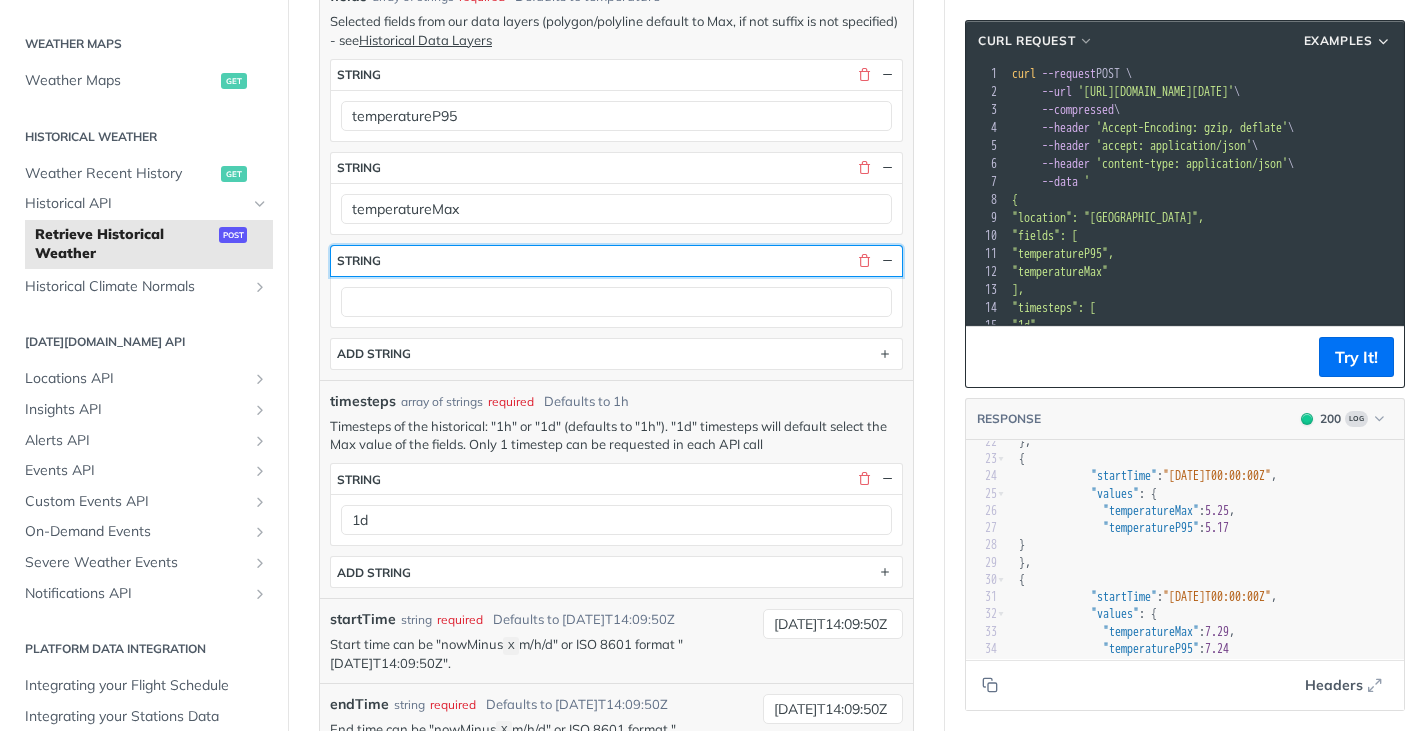 click on "string" at bounding box center (616, 261) 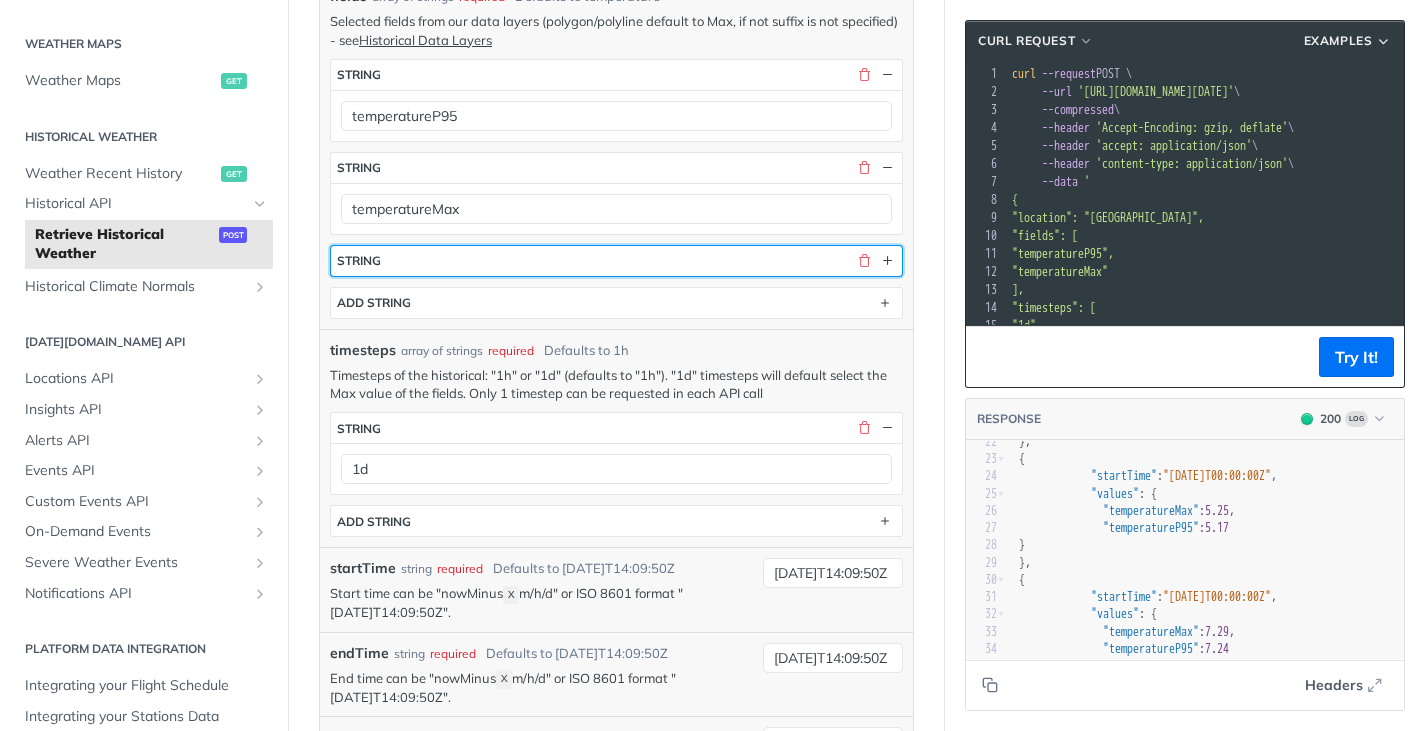 click on "string" at bounding box center (616, 261) 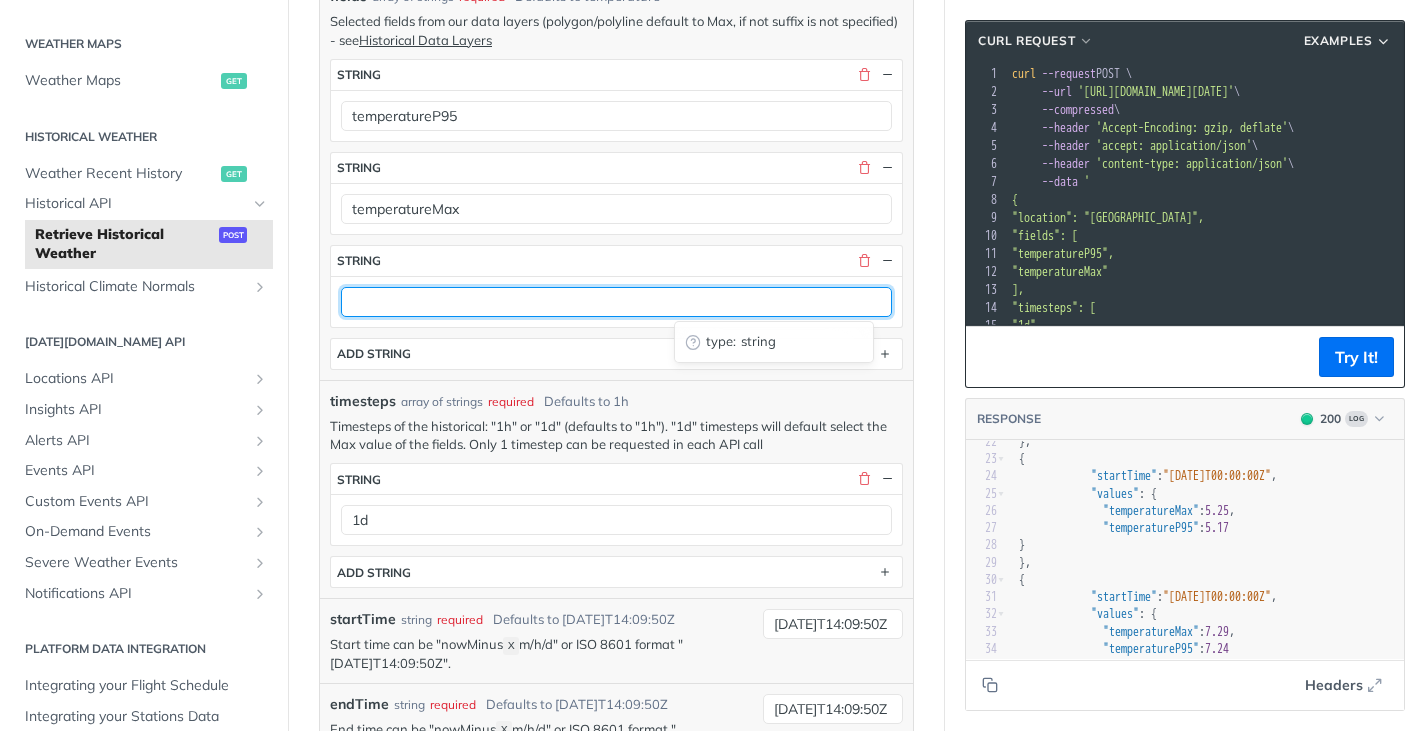 click at bounding box center (616, 302) 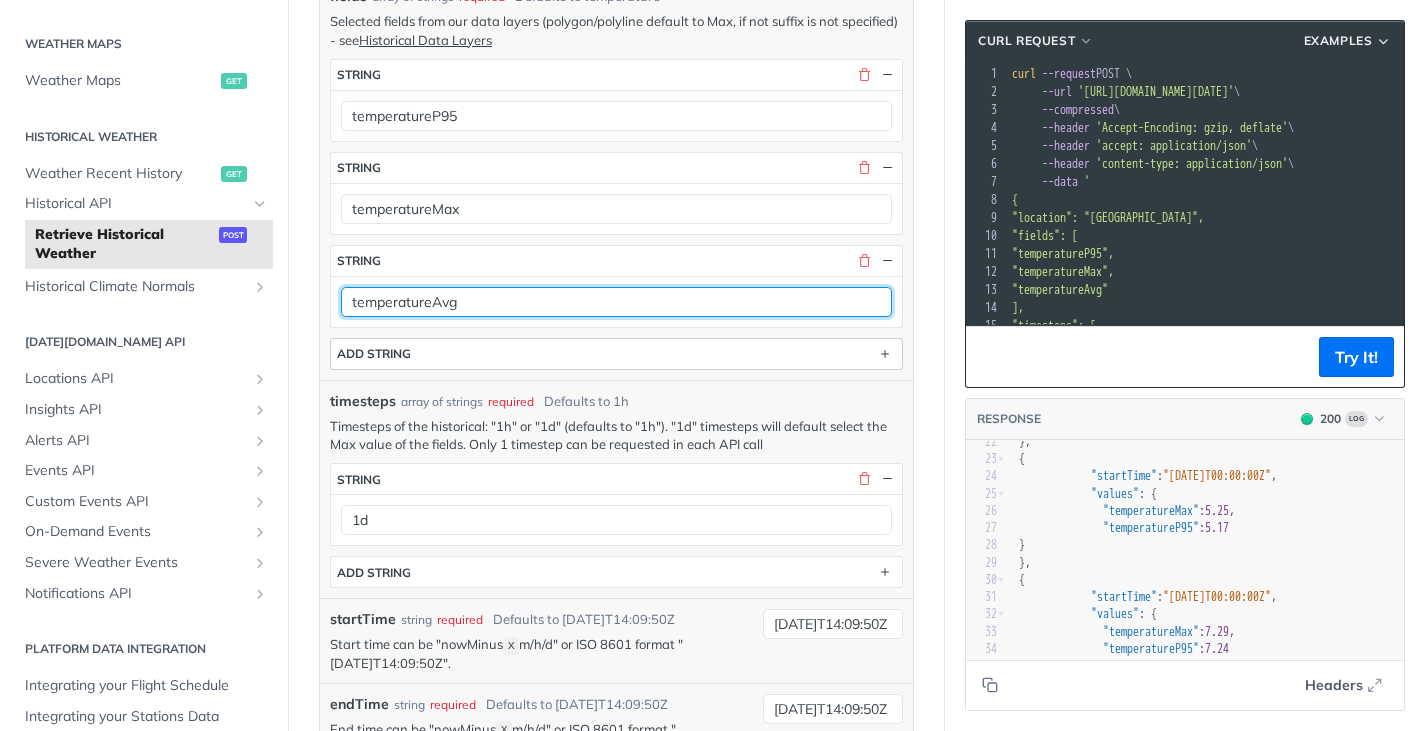 type on "temperatureAvg" 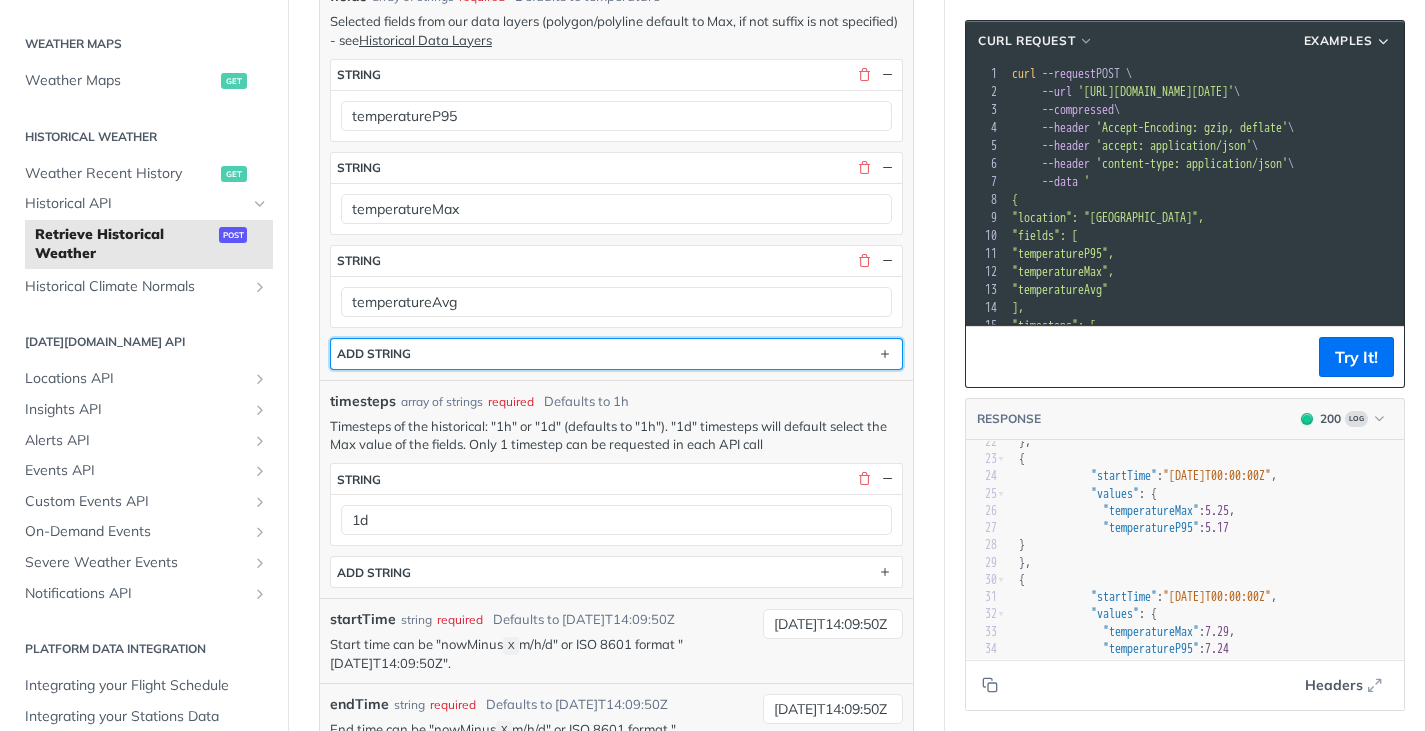 click on "ADD    string" at bounding box center (616, 354) 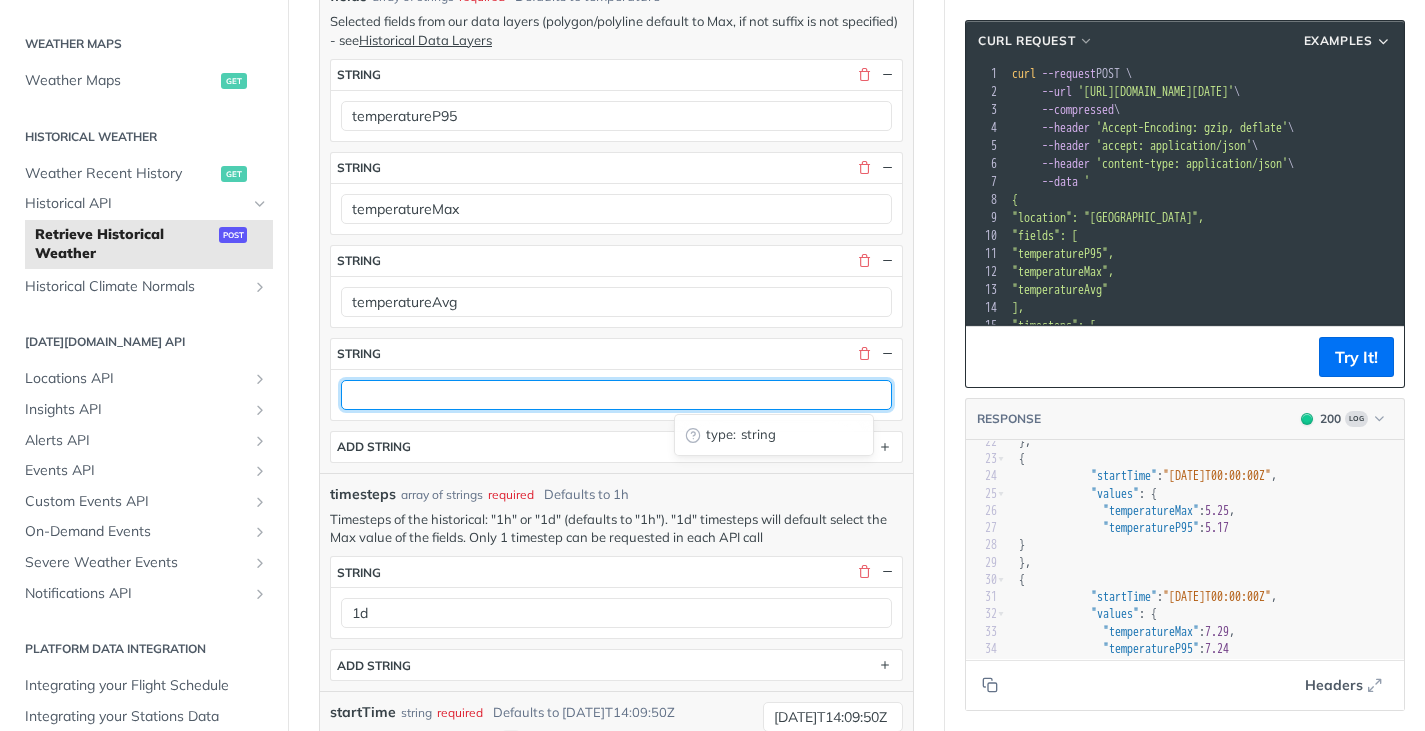 click at bounding box center (616, 395) 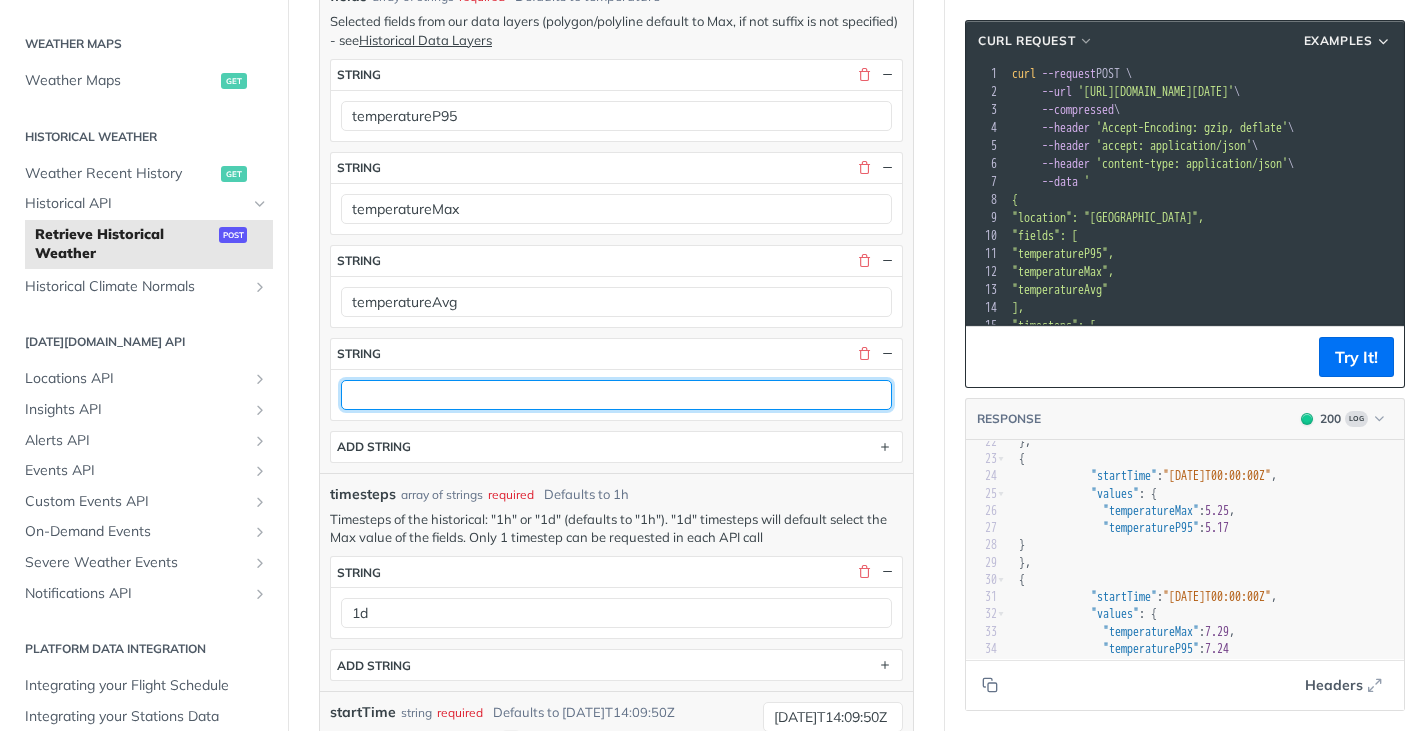 click at bounding box center (616, 395) 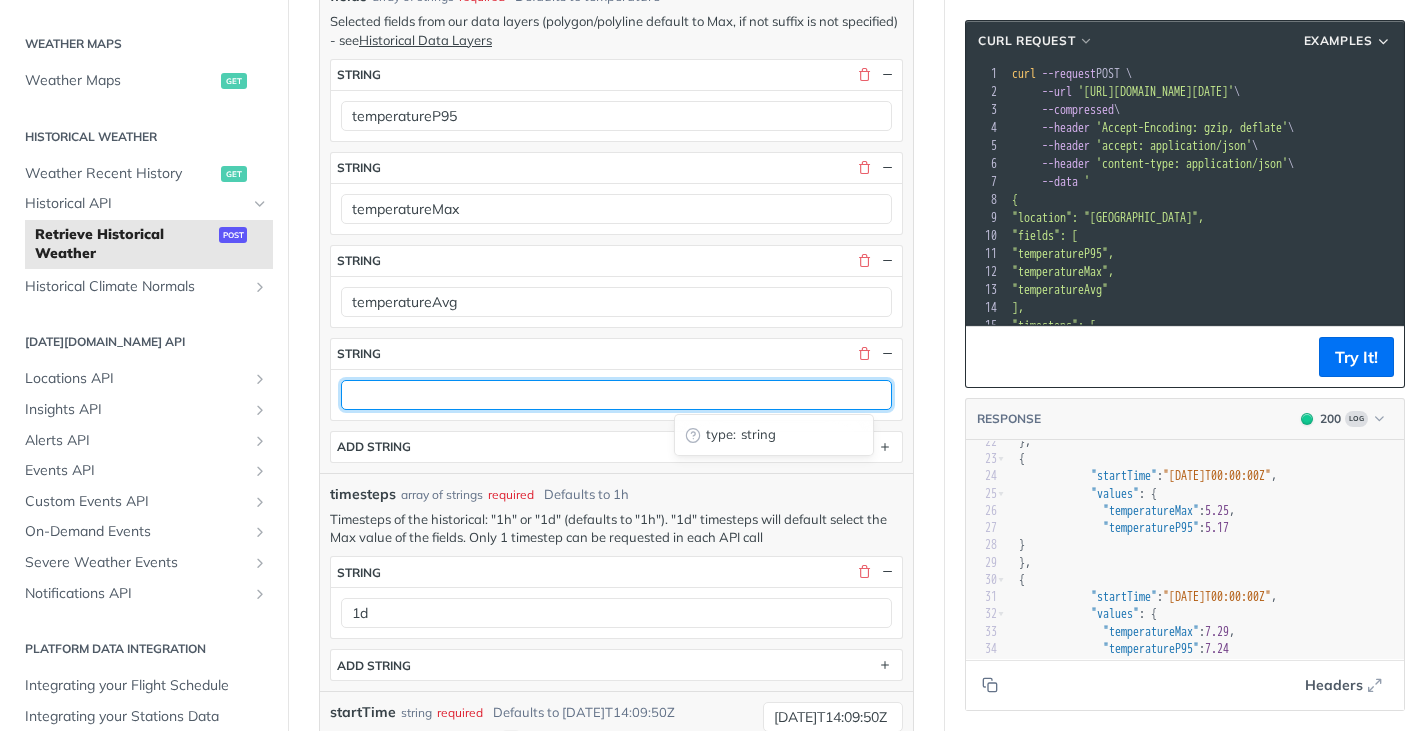 paste on "temperatureP95" 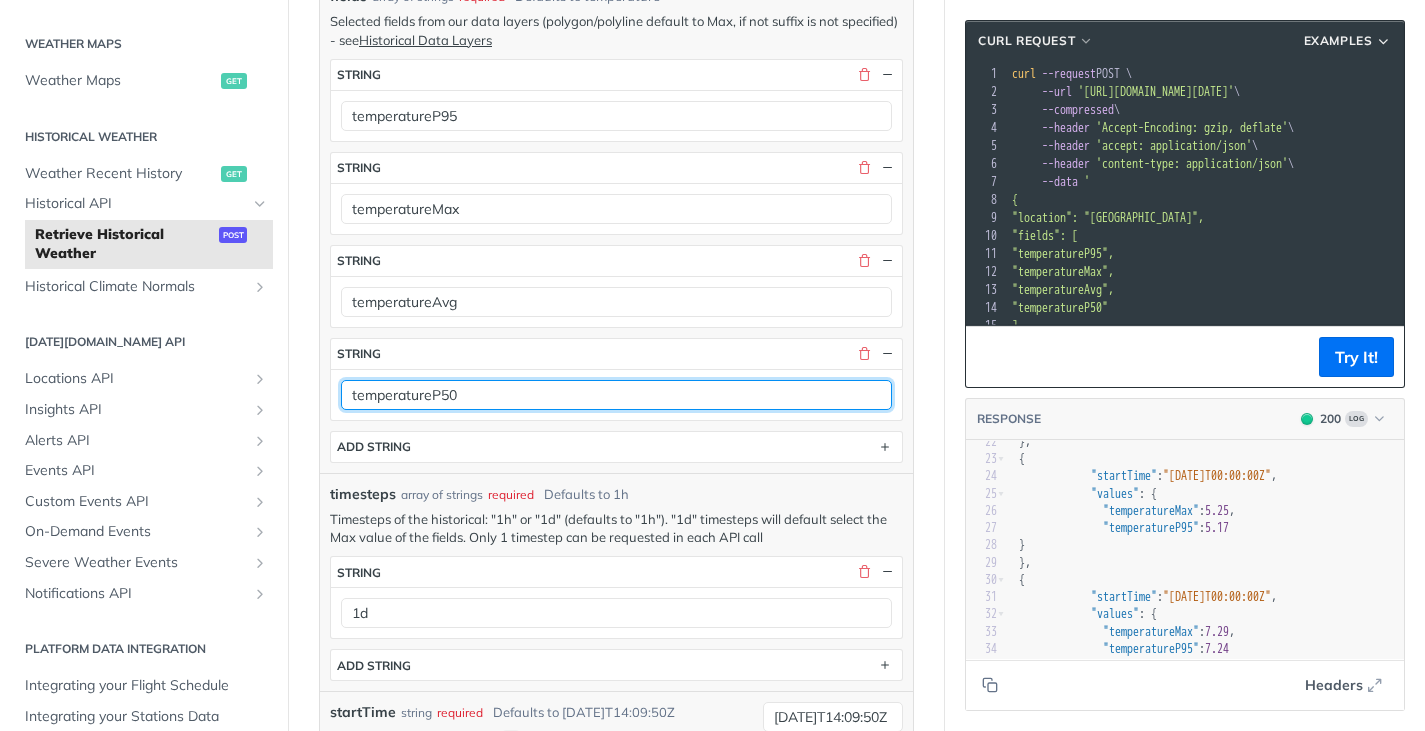 type on "temperatureP50" 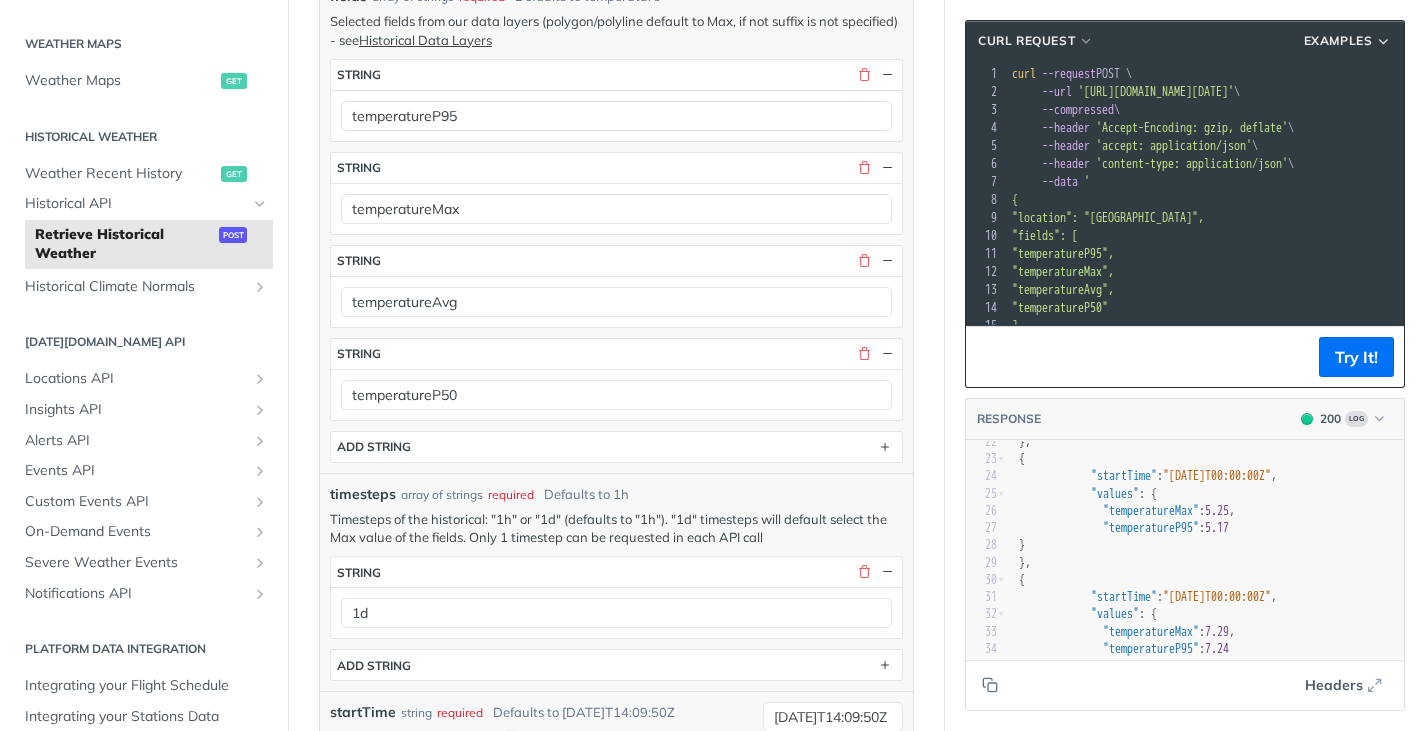 click on "Retrieve Historical Weather post   https://api.tomorrow.io/v4 /historical Recent Requests time status user agent   now 200 Try It! 2m ago 200 Try It! 2 Requests This Month URL Expired The URL for this request expired after 30 days. Close Body Params location json required Defaults to 42.3478, -71.0466 ID of a pre-defined location, GeoJSON geometry or lat long array - see  formats 42.3478, -71.0466 fields array of strings required Defaults to temperature Selected fields from our data layers (polygon/polyline default to Max, if not suffix is not specified) - see  Historical Data Layers fields *   string temperatureP95   string temperatureMax   string temperatureAvg   string temperatureP50 ADD    string timesteps array of strings required Defaults to 1h Timesteps of the historical: "1h" or "1d" (defaults to "1h"). "1d" timesteps will default select the Max value of the fields. Only 1 timestep can be requested in each API call timesteps *   string 1d ADD    string startTime string required X 2019-03-20T14:09:50Z" at bounding box center [616, 621] 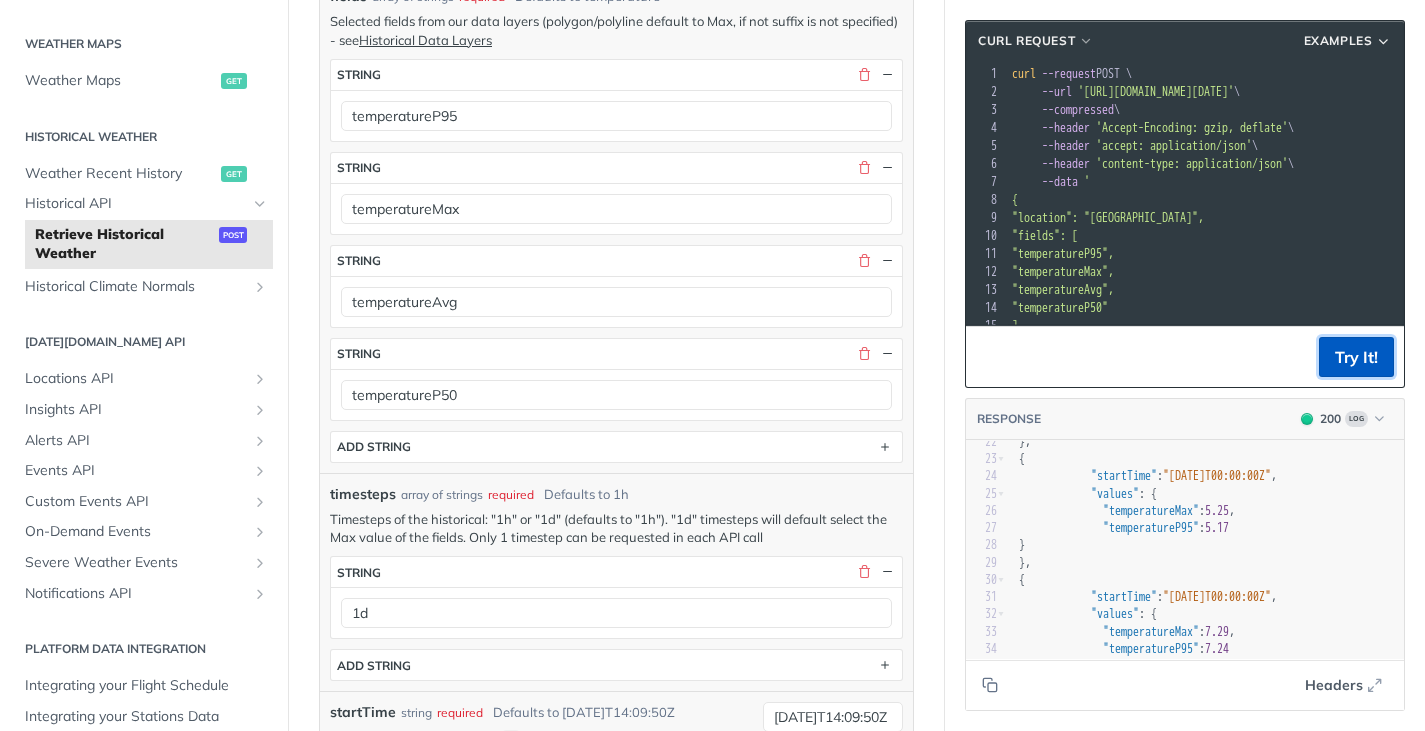 click on "Try It!" at bounding box center (1356, 357) 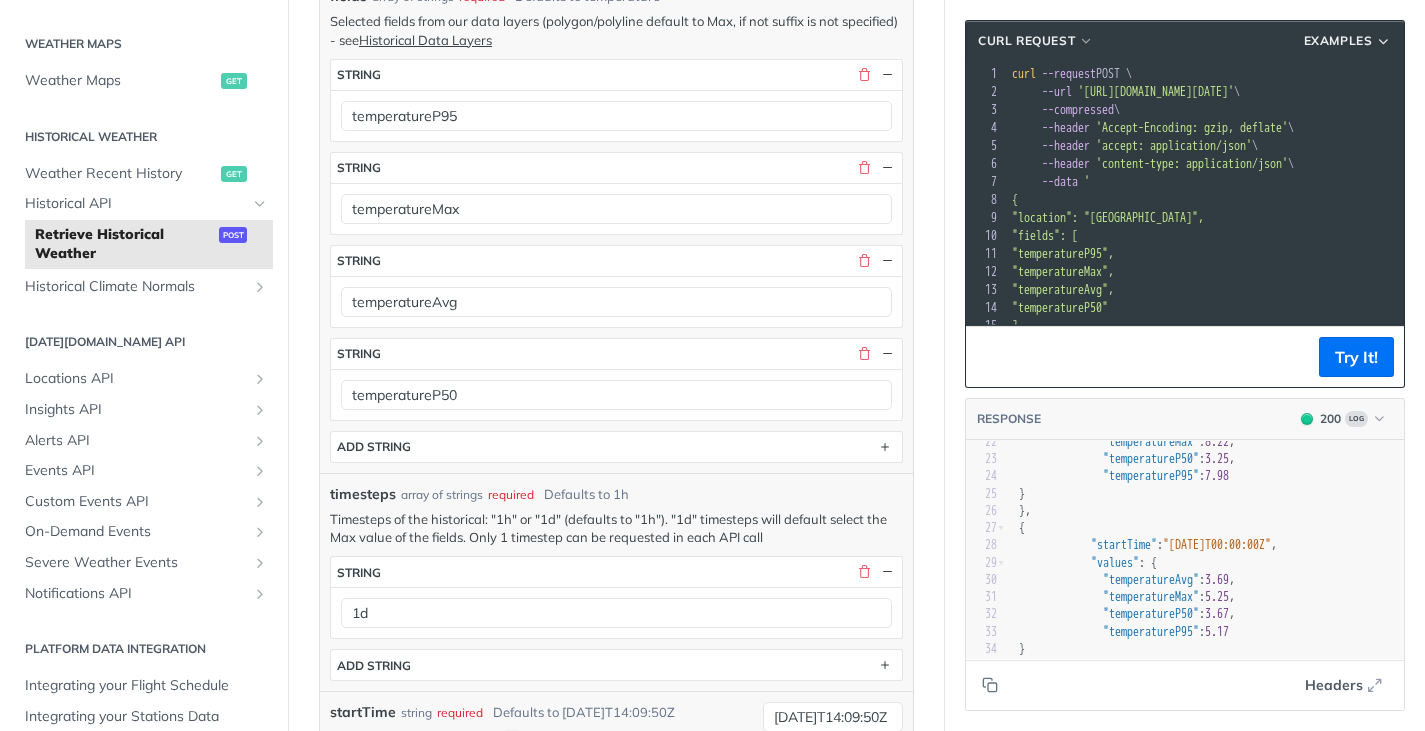 scroll, scrollTop: 395, scrollLeft: 0, axis: vertical 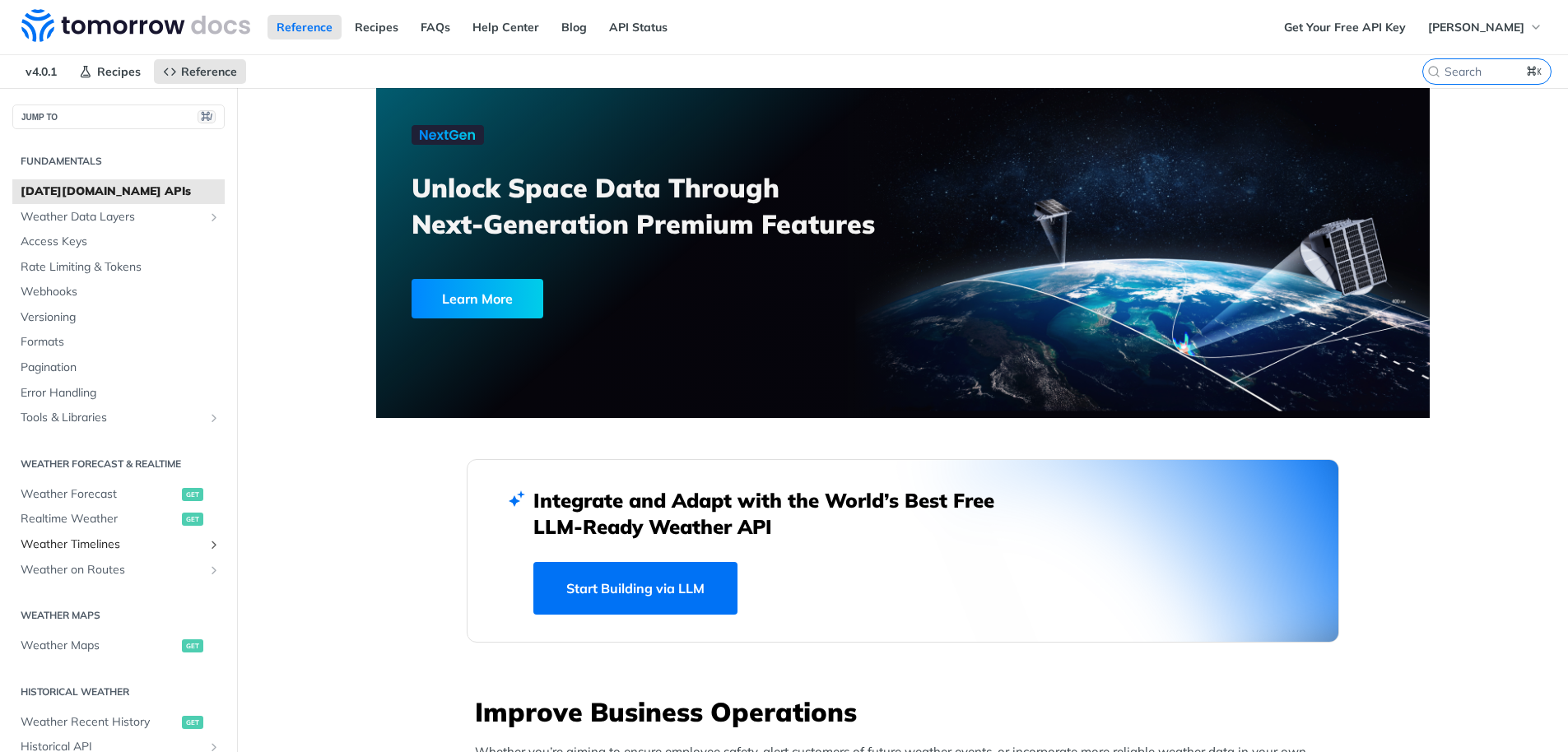 click on "Weather Timelines" at bounding box center (112, 545) 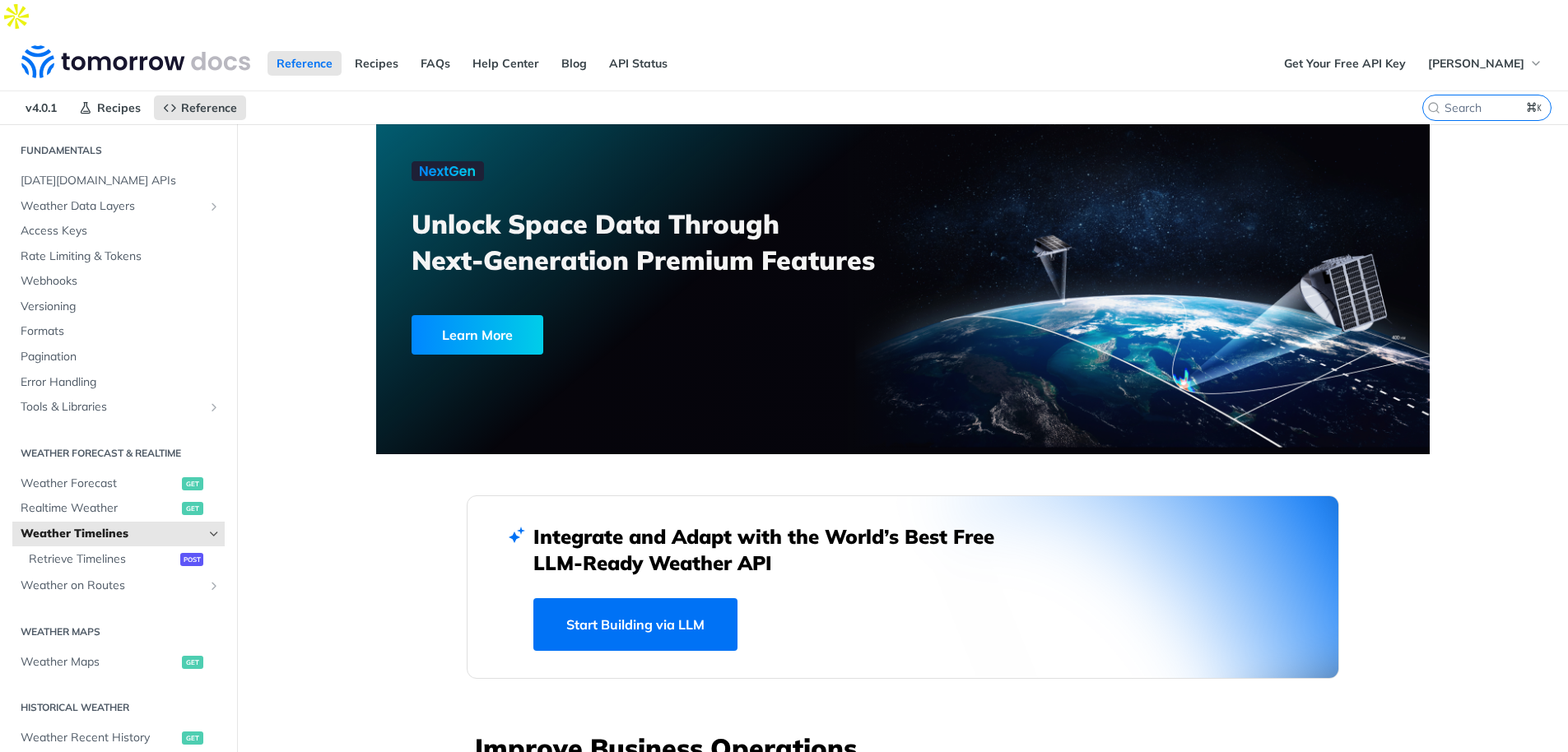 scroll, scrollTop: 368, scrollLeft: 0, axis: vertical 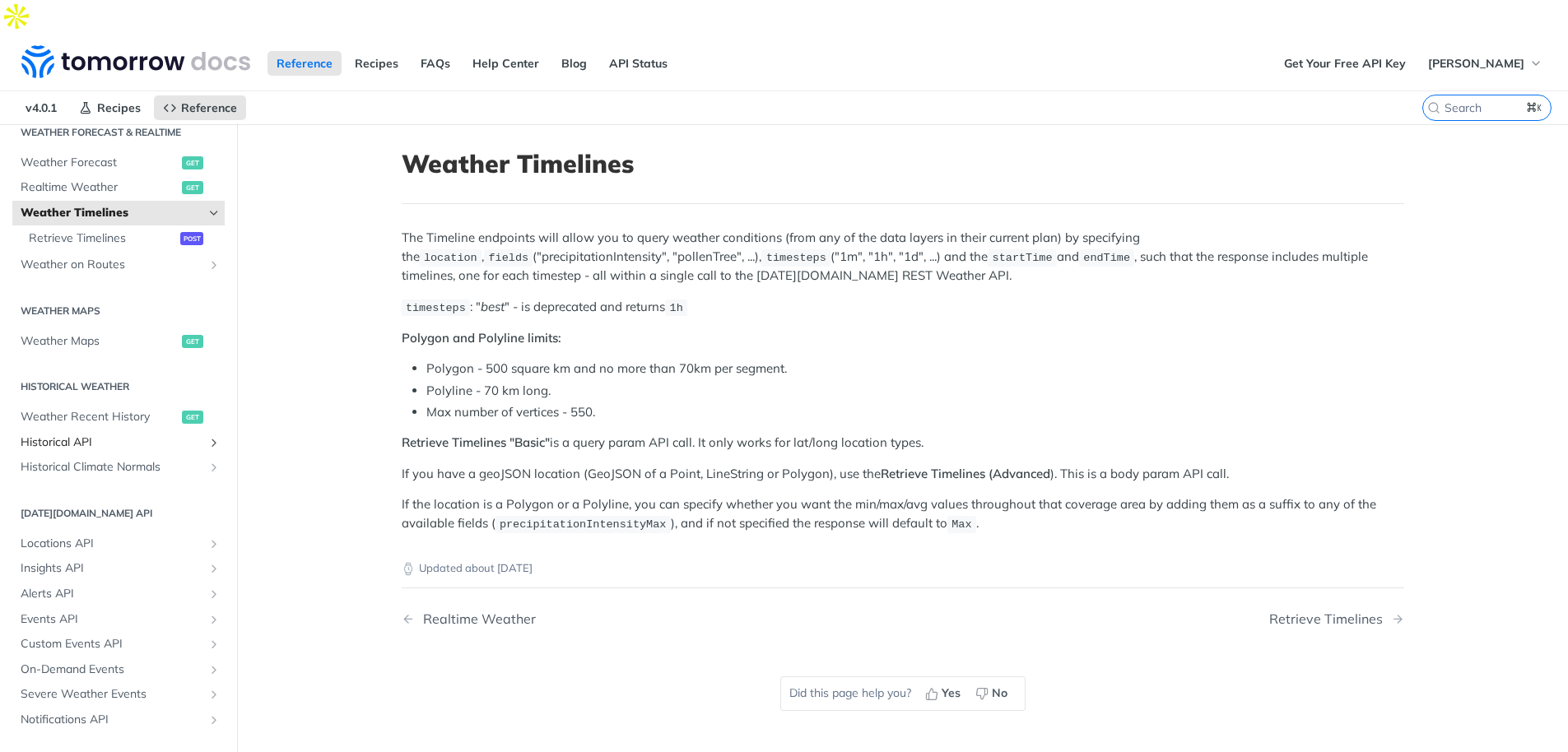 click on "Historical API" at bounding box center [119, 443] 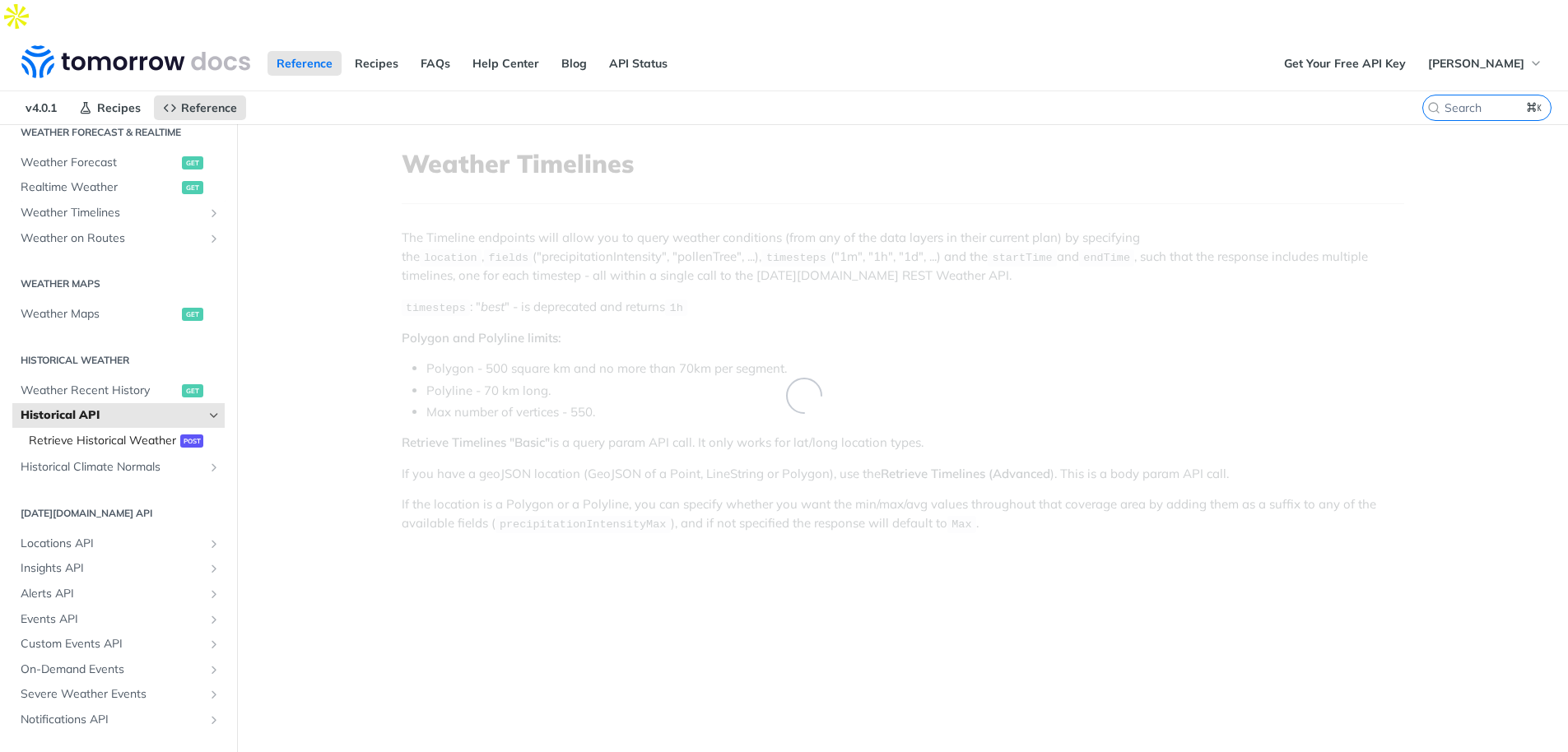 click on "post" at bounding box center (192, 441) 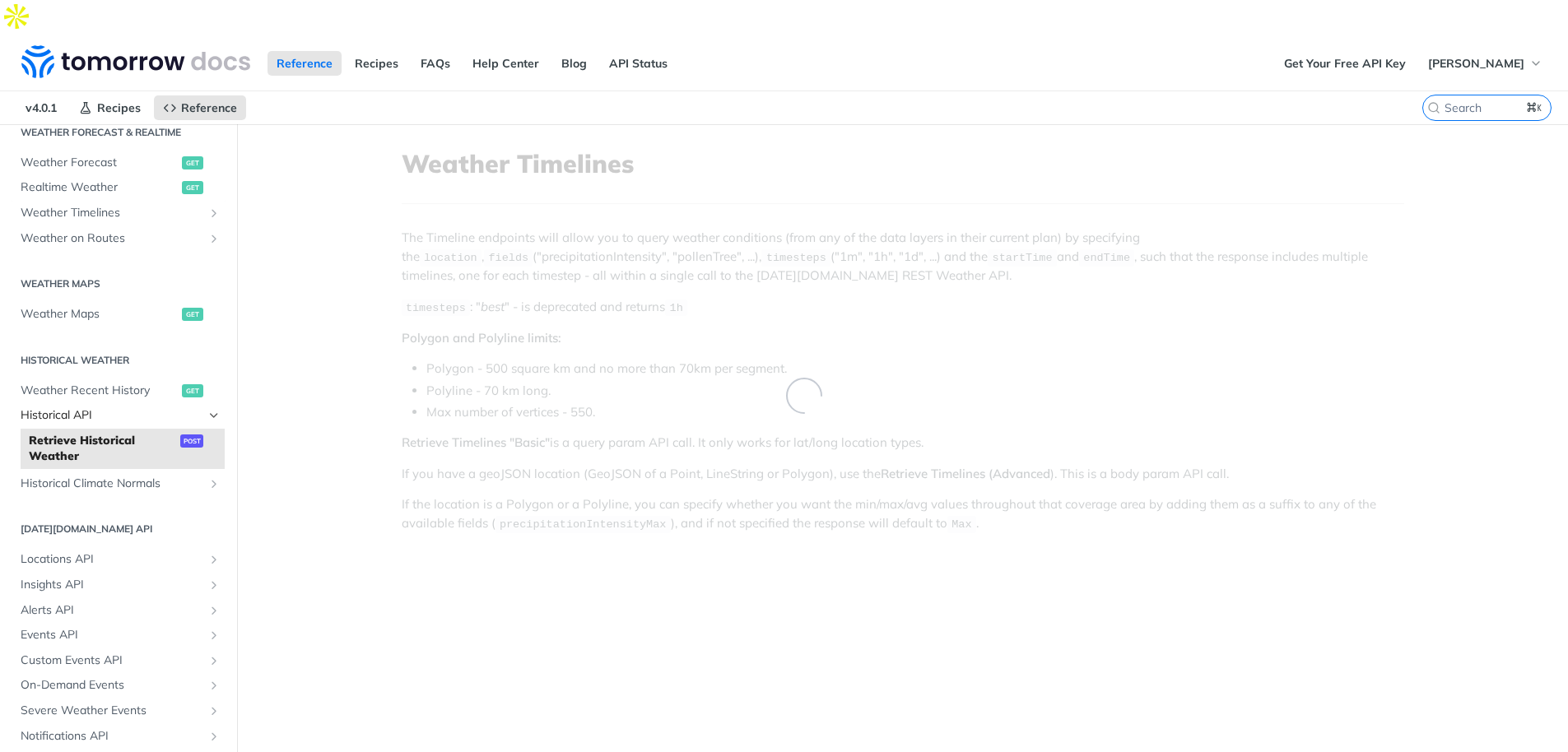 click on "Historical API" at bounding box center [112, 415] 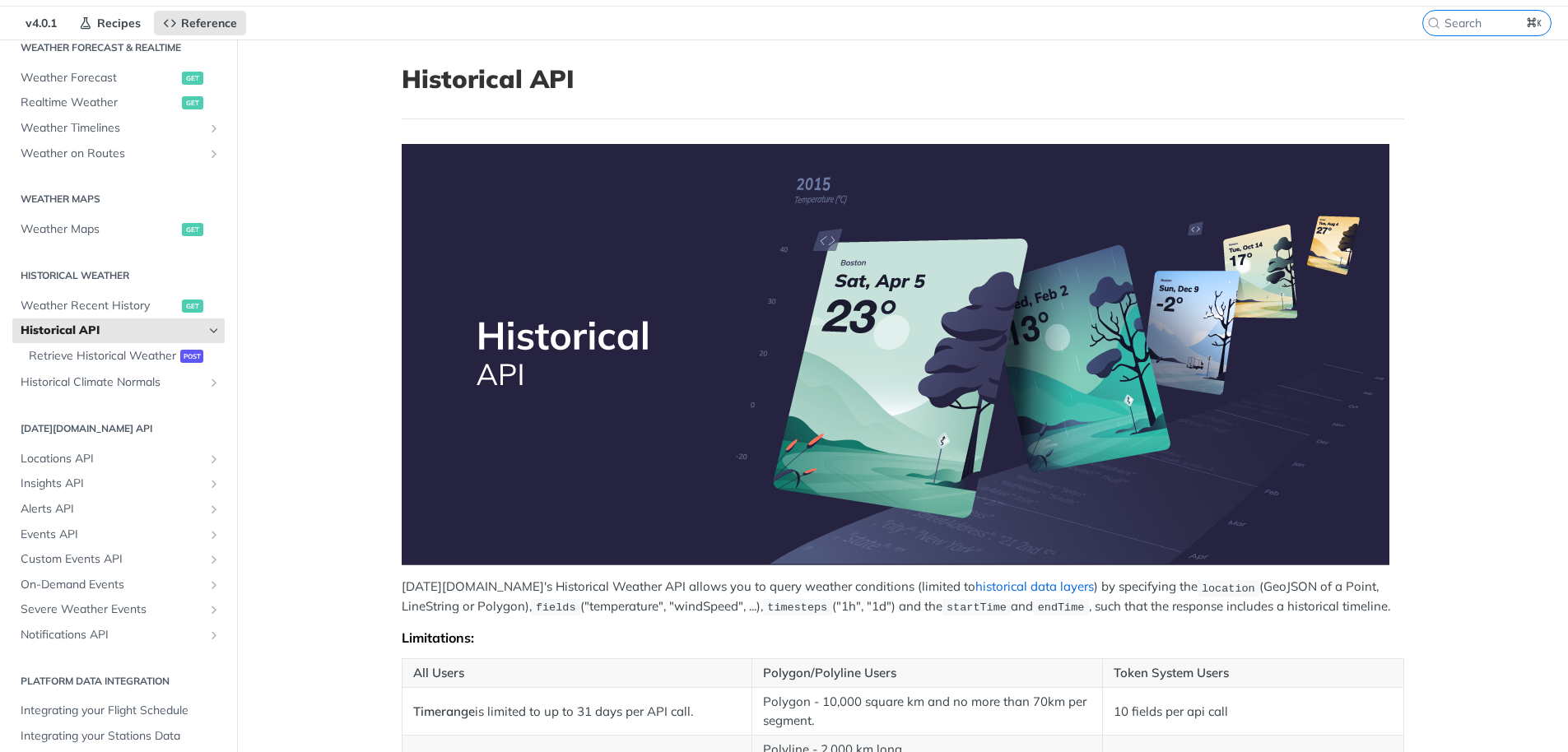 click on "historical data layers" at bounding box center [1035, 586] 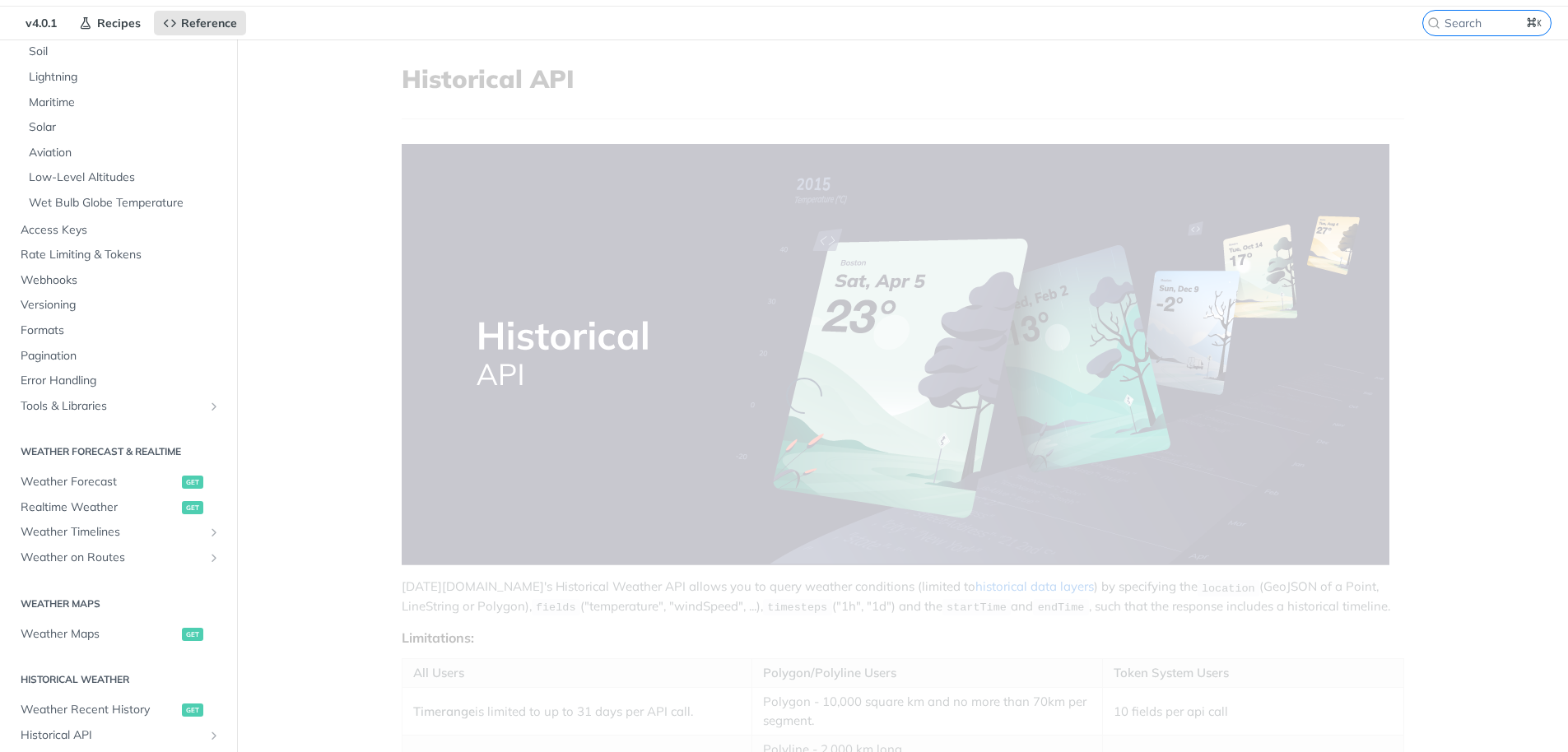 scroll, scrollTop: 17, scrollLeft: 0, axis: vertical 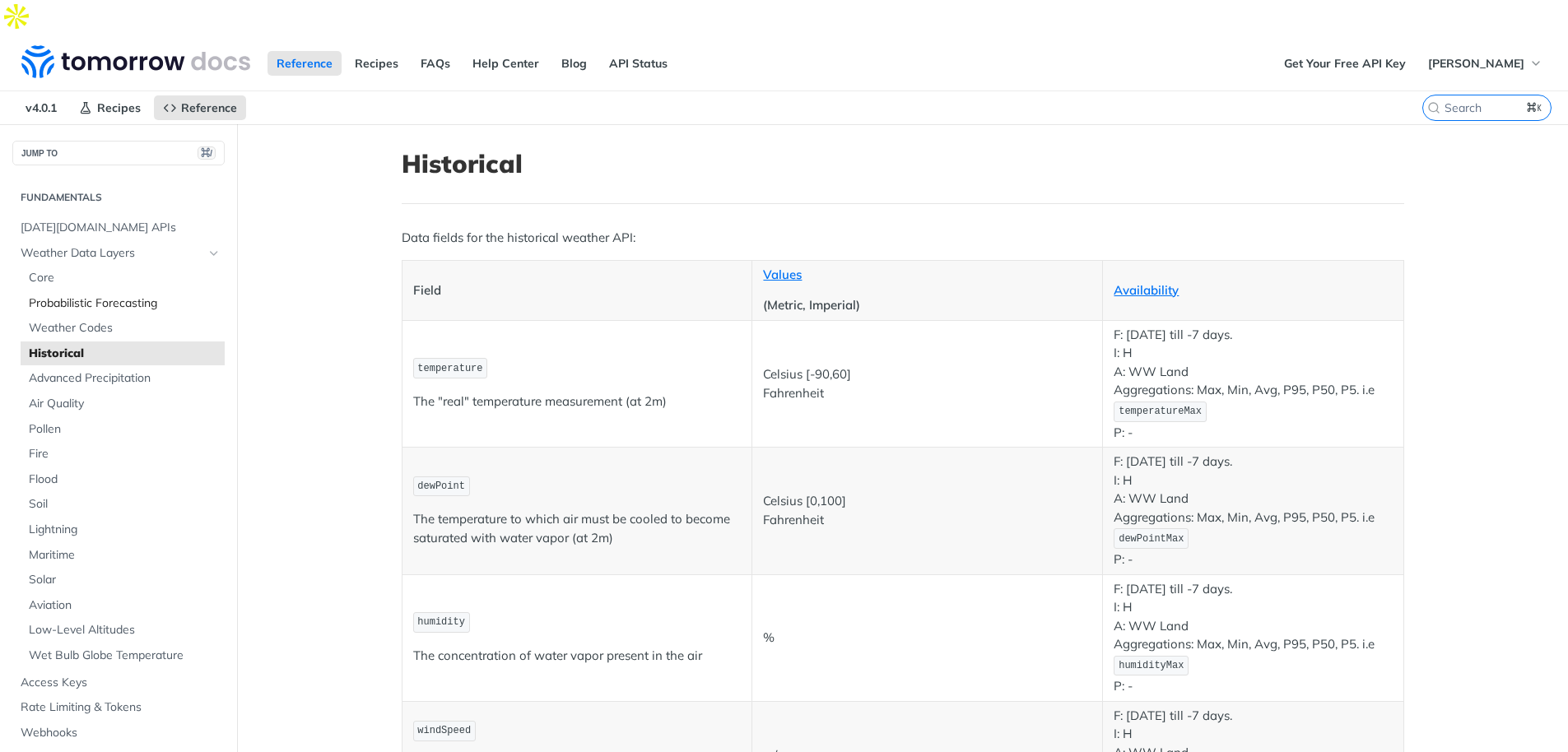 click on "Probabilistic Forecasting" at bounding box center [124, 304] 